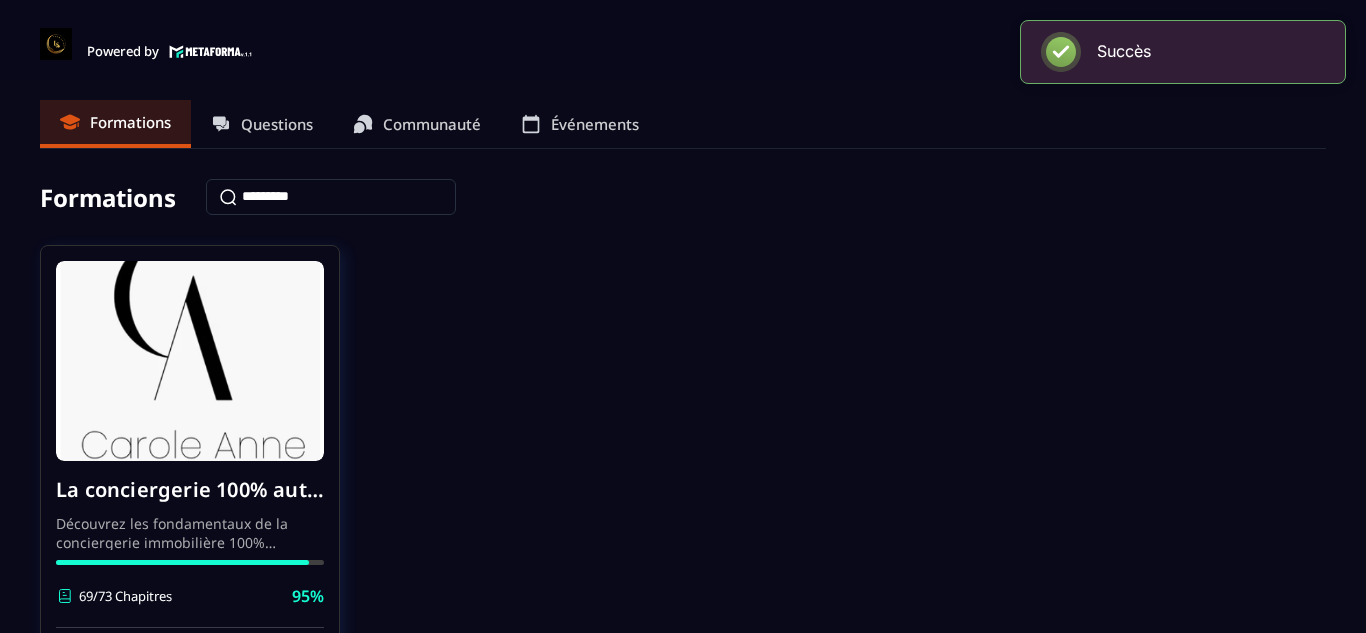 scroll, scrollTop: 0, scrollLeft: 0, axis: both 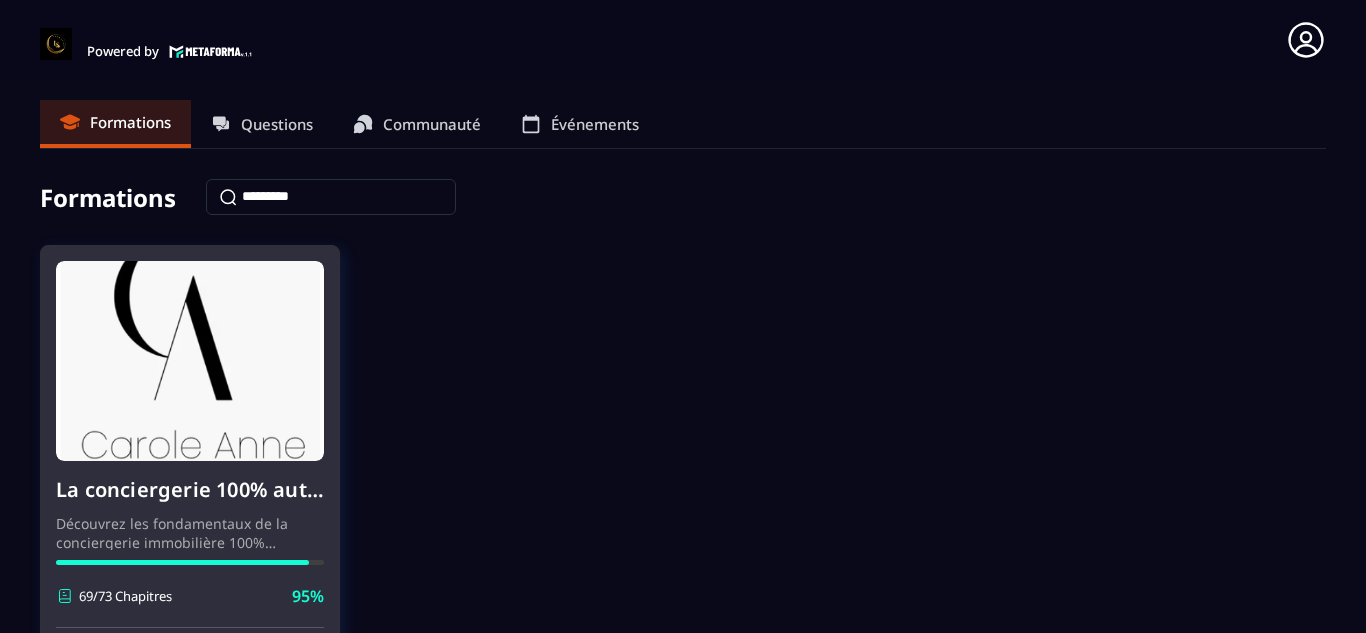click on "La conciergerie 100% automatisée" at bounding box center (190, 490) 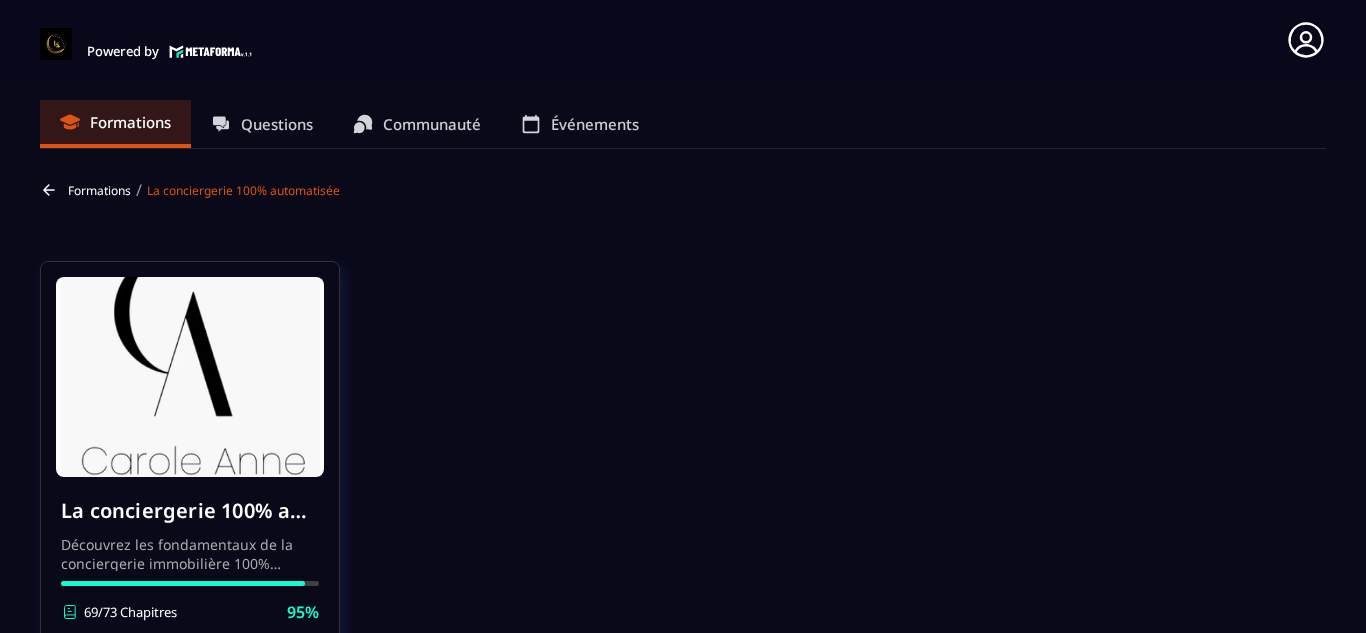 click on "Formations Questions Communauté Événements Formations / La conciergerie 100% automatisée La conciergerie 100% automatisée Découvrez les fondamentaux de la conciergerie immobilière 100% automatisée.
Cette formation est conçue pour vous permettre de lancer et maîtriser votre activité de conciergerie en toute simplicité.
Vous apprendrez :
✅ Les bases essentielles de la conciergerie pour démarrer sereinement.
✅ Les outils incontournables pour gérer vos clients et vos biens de manière efficace.
✅ L'automatisation des tâches répétitives pour gagner un maximum de temps au quotidien.
Objectif : Vous fournir toutes les clés pour créer une activité rentable et automatisée, tout en gardant du temps pour vous. 69/73 Chapitres 95%  Programme du cours 0% Session 1:  Bienvenue au sein de la formation LCA 3 les leçons Vidéo de bienvenue Lire Vidéo de présentation Lire Mindset Entrepreneur Lire 0% Session 2:  Votre conciergerie de A à Z 2 les leçons Votre conciergerie de A à Z [GEOGRAPHIC_DATA]" 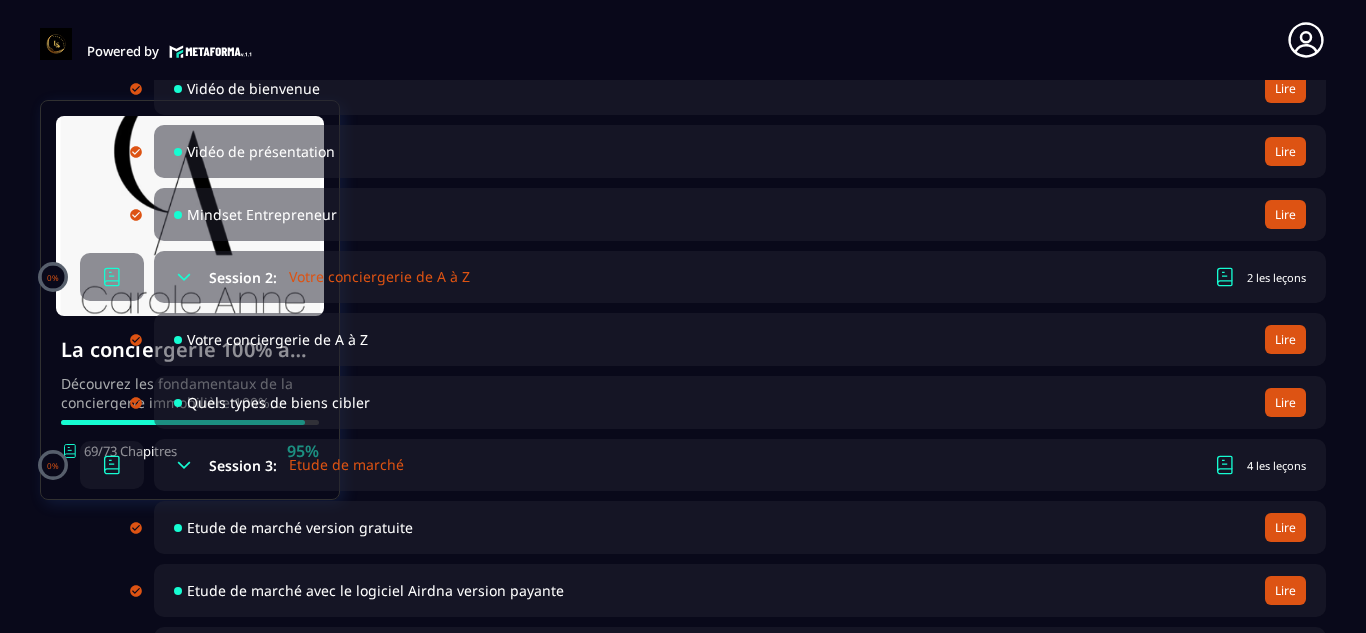 scroll, scrollTop: 840, scrollLeft: 0, axis: vertical 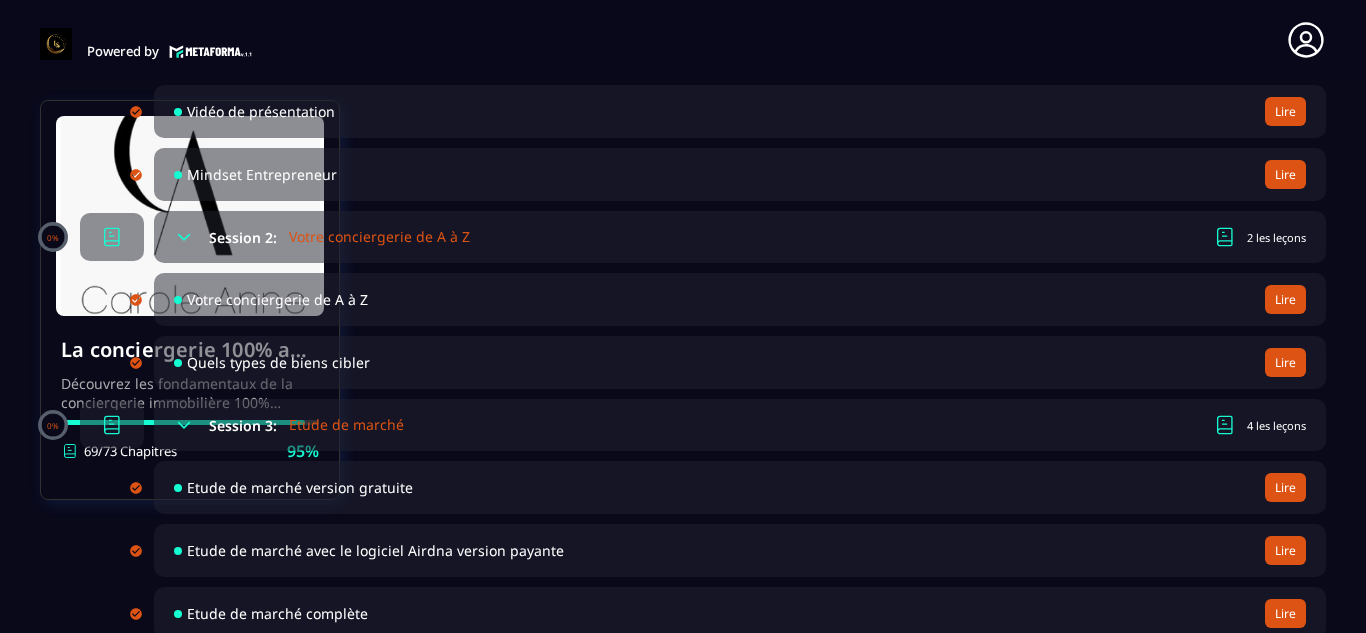 click on "Création de votre site internet" at bounding box center [288, 926] 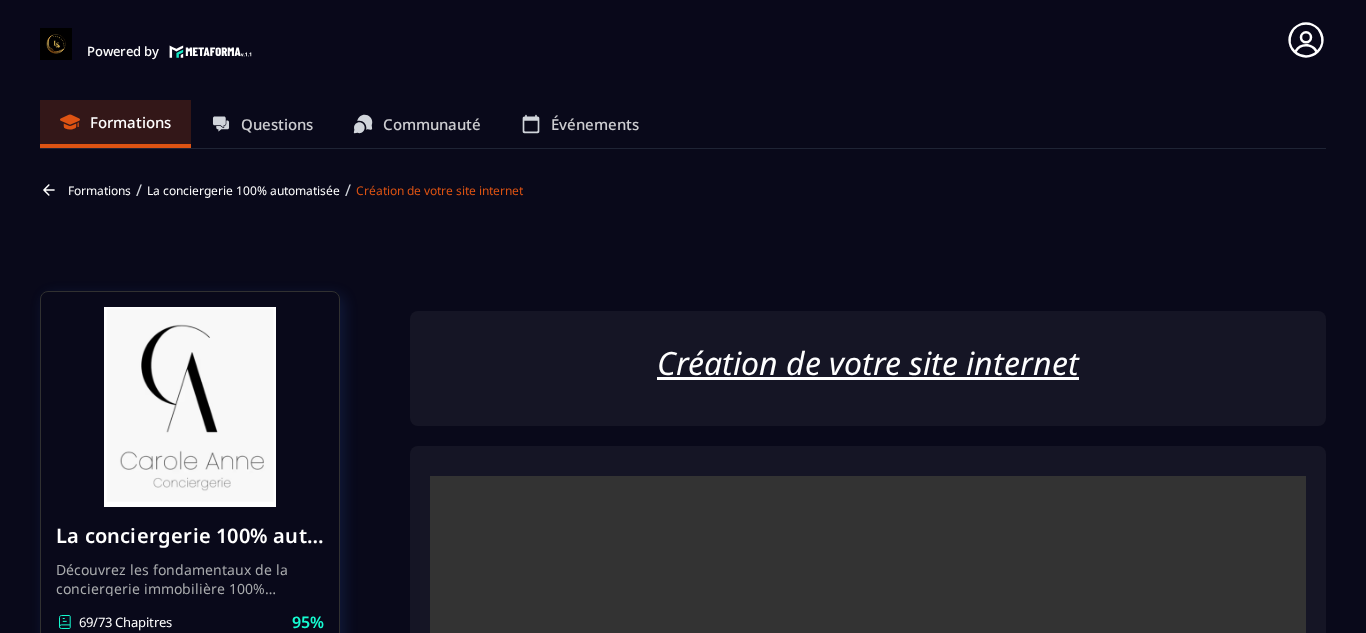 scroll, scrollTop: 148, scrollLeft: 0, axis: vertical 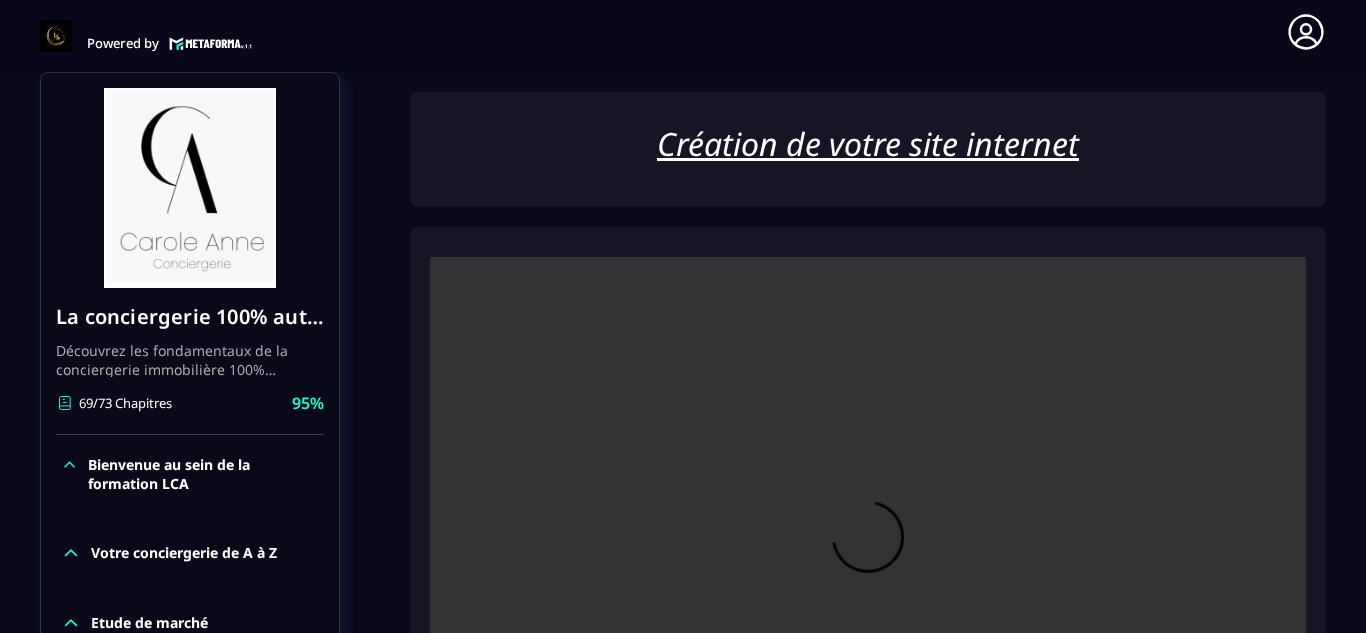 click on "Formations Questions Communauté Événements Formations / La conciergerie 100% automatisée / Création de votre site internet La conciergerie 100% automatisée Découvrez les fondamentaux de la conciergerie immobilière 100% automatisée.
Cette formation est conçue pour vous permettre de lancer et maîtriser votre activité de conciergerie en toute simplicité.
Vous apprendrez :
✅ Les bases essentielles de la conciergerie pour démarrer sereinement.
✅ Les outils incontournables pour gérer vos clients et vos biens de manière efficace.
✅ L'automatisation des tâches répétitives pour gagner un maximum de temps au quotidien.
Objectif : Vous fournir toutes les clés pour créer une activité rentable et automatisée, tout en gardant du temps pour vous. 69/73 Chapitres 95%  Bienvenue au sein de la formation LCA Votre conciergerie de A à Z Etude de marché Création de logo Votre site internet Création de votre site internet Création du forfait idéal pour les propriétaires Facturation 95%" 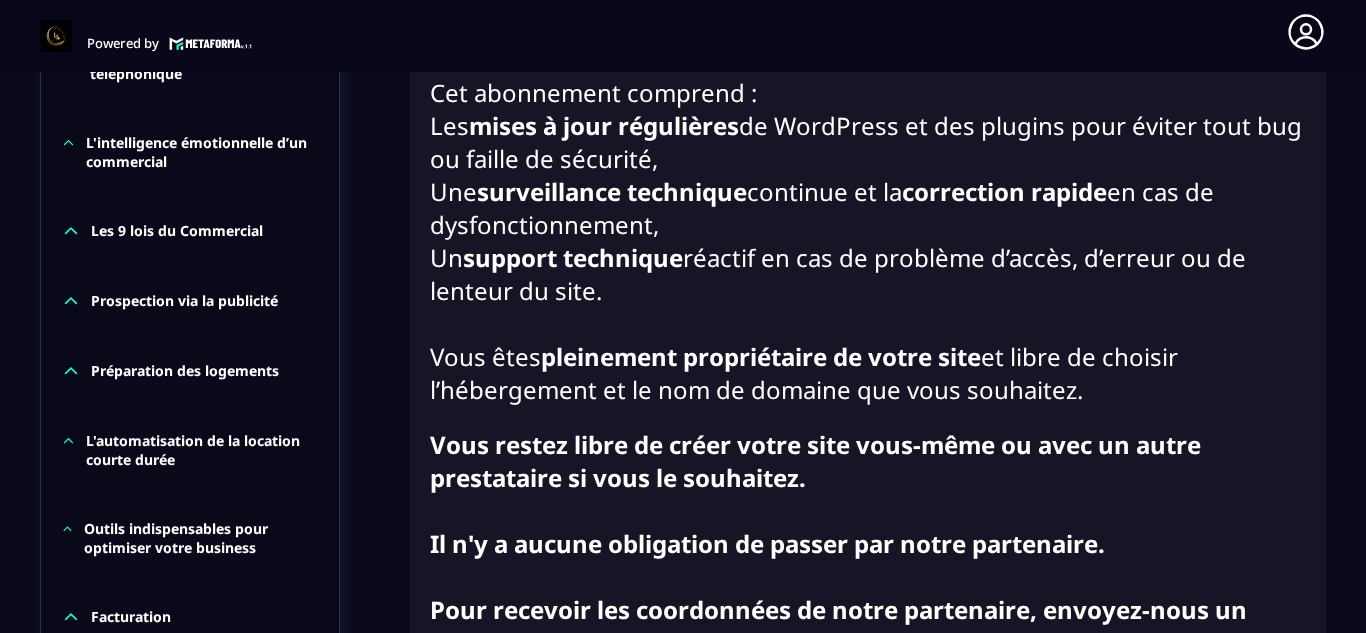 scroll, scrollTop: 1491, scrollLeft: 0, axis: vertical 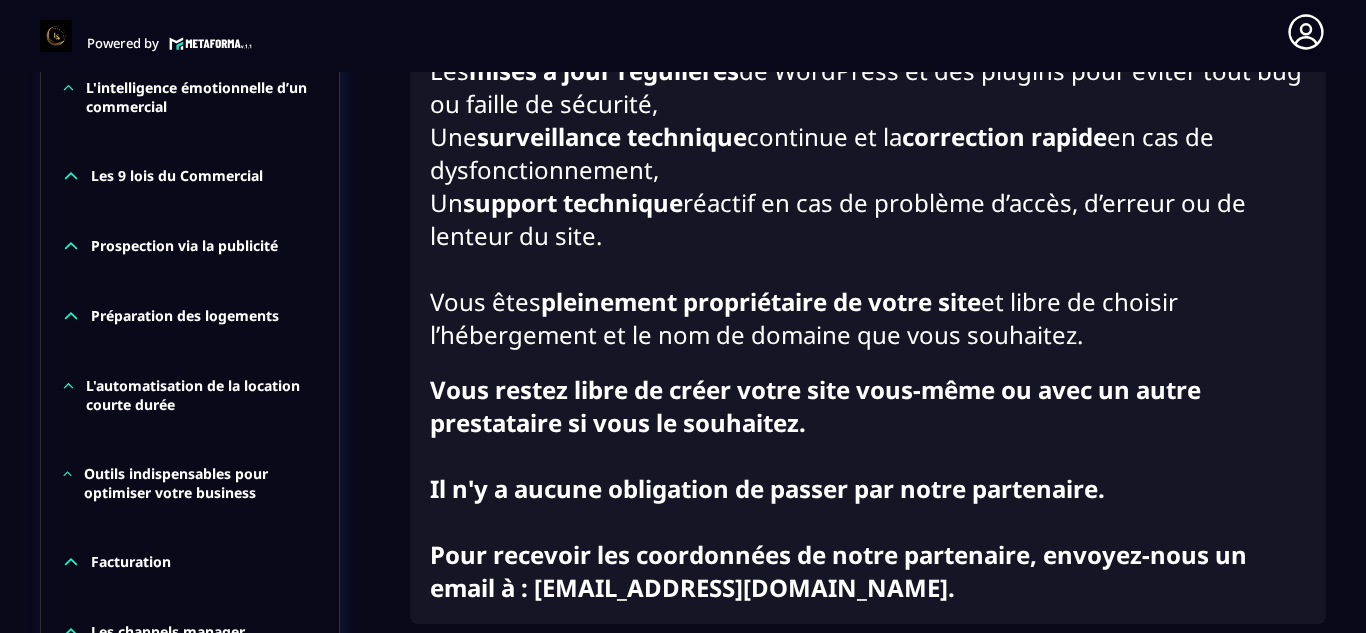 click on "Vous êtes  pleinement propriétaire de votre site  et libre de choisir l’hébergement et le nom de domaine que vous souhaitez." at bounding box center [868, 318] 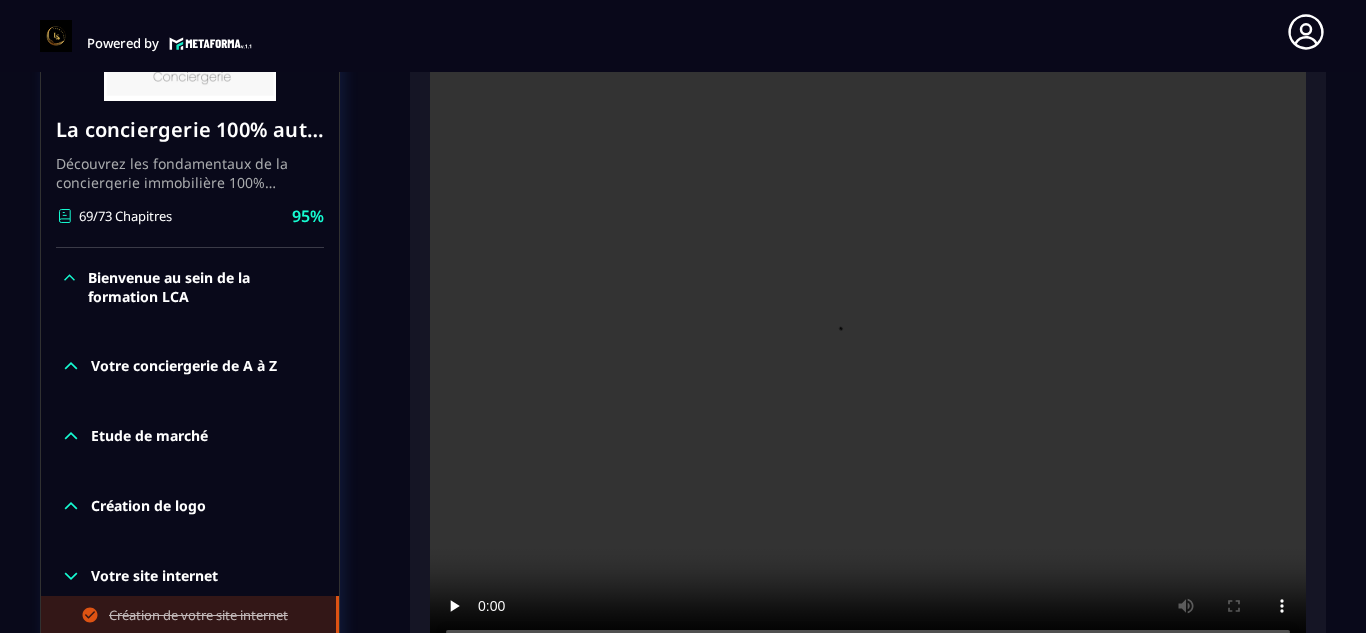 scroll, scrollTop: 440, scrollLeft: 0, axis: vertical 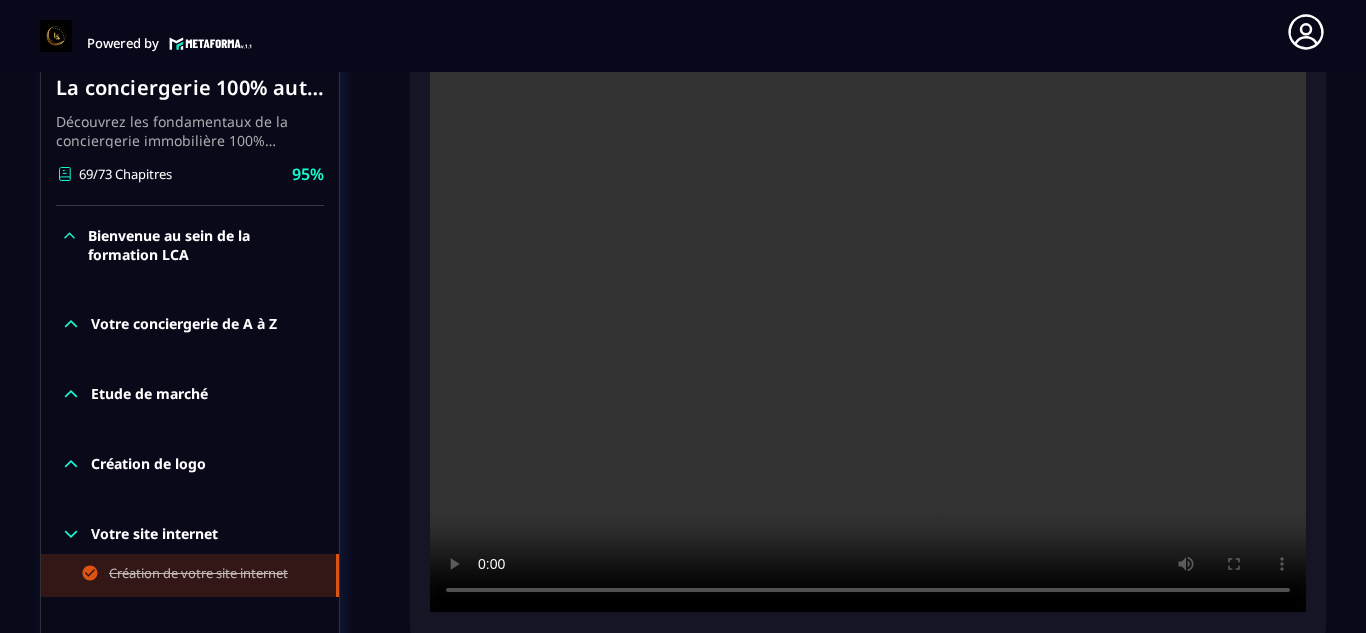 click at bounding box center [868, 320] 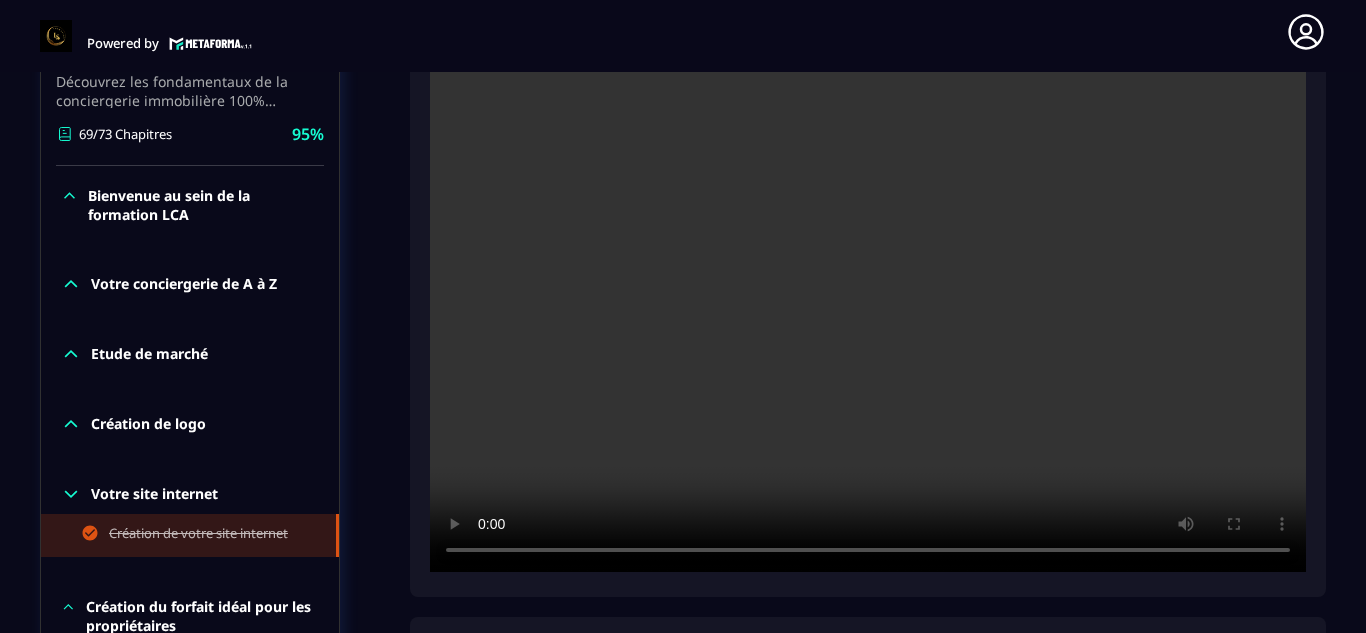 scroll, scrollTop: 520, scrollLeft: 0, axis: vertical 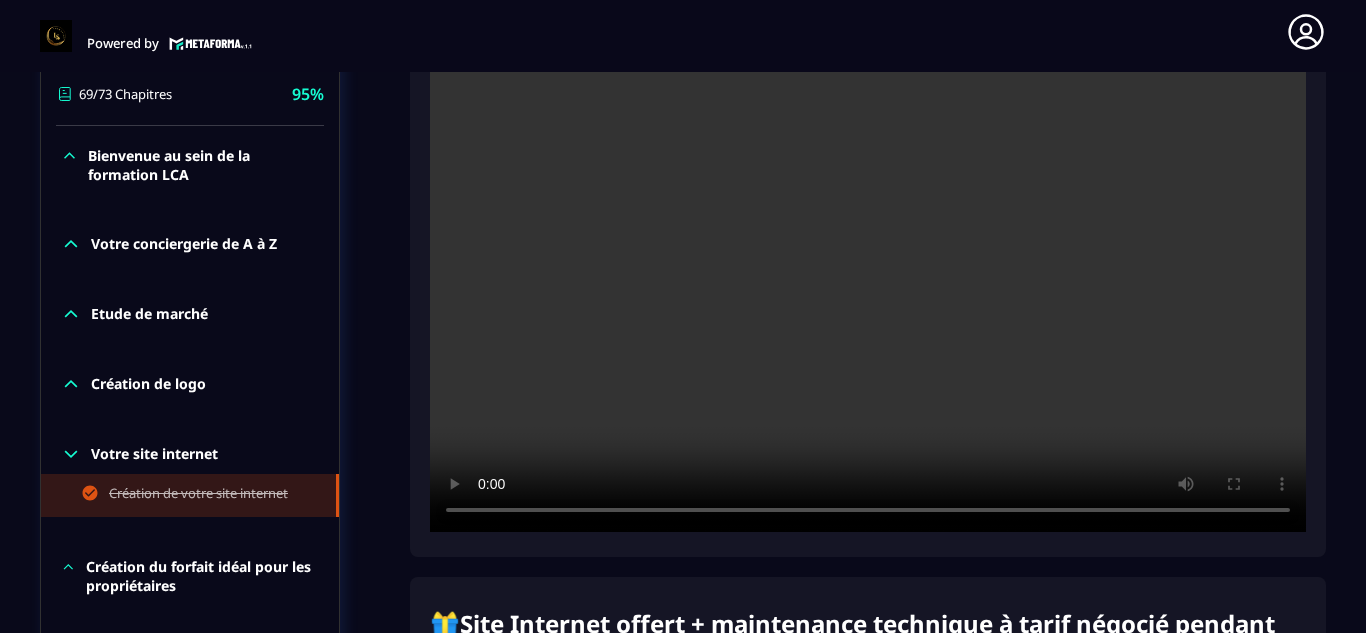 type 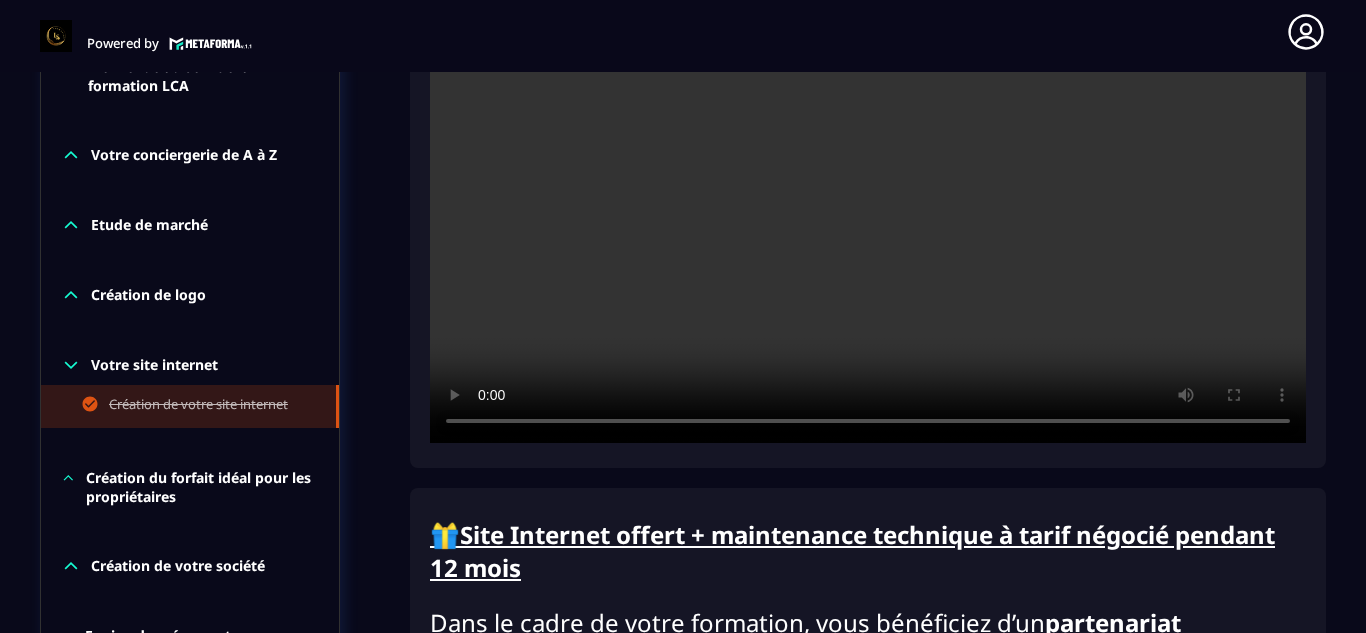 scroll, scrollTop: 620, scrollLeft: 0, axis: vertical 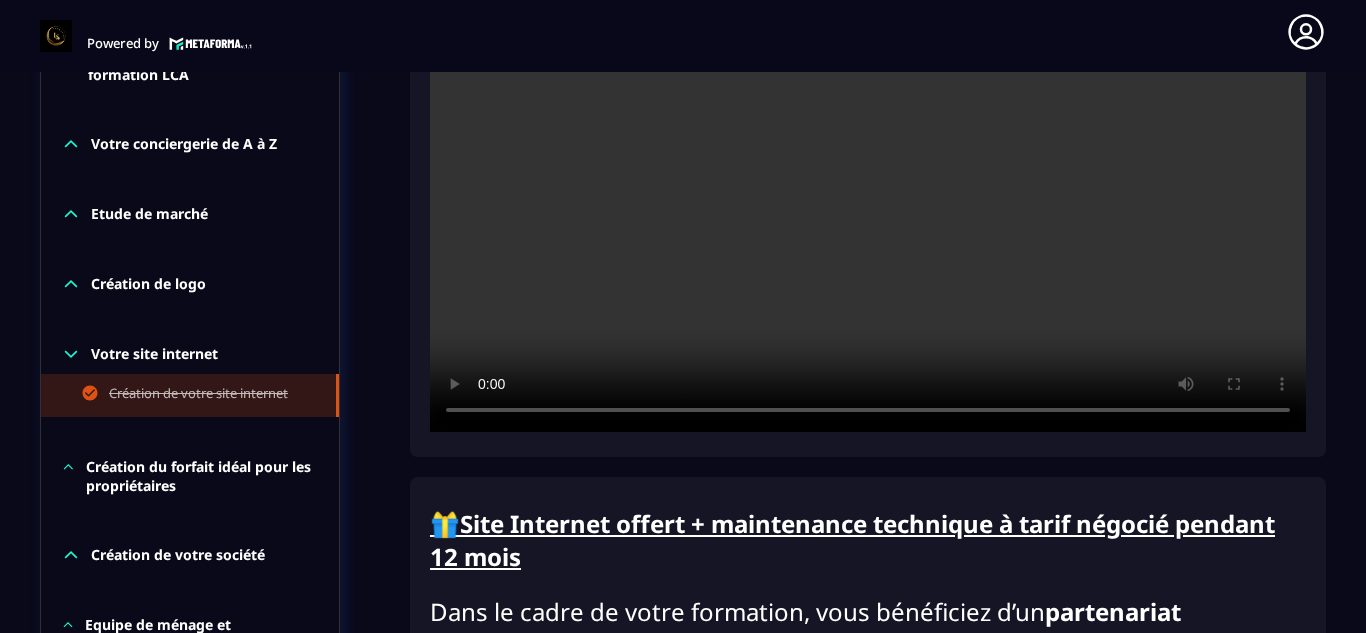 click at bounding box center (868, 140) 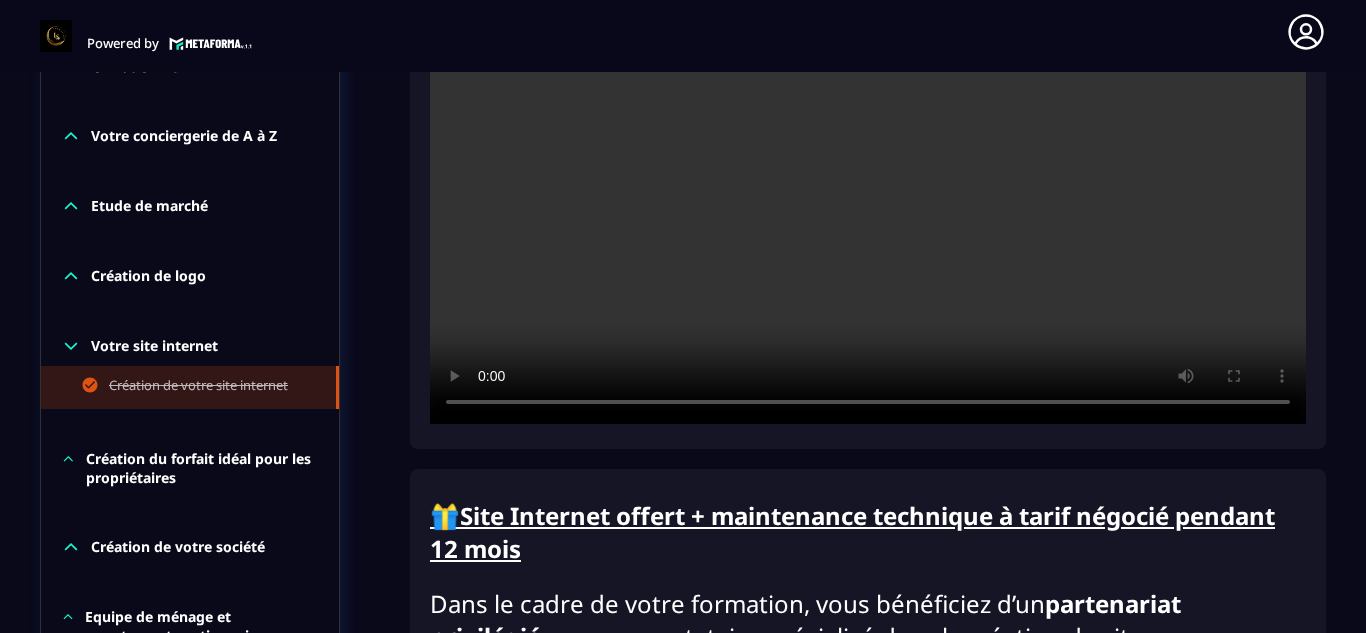 scroll, scrollTop: 600, scrollLeft: 0, axis: vertical 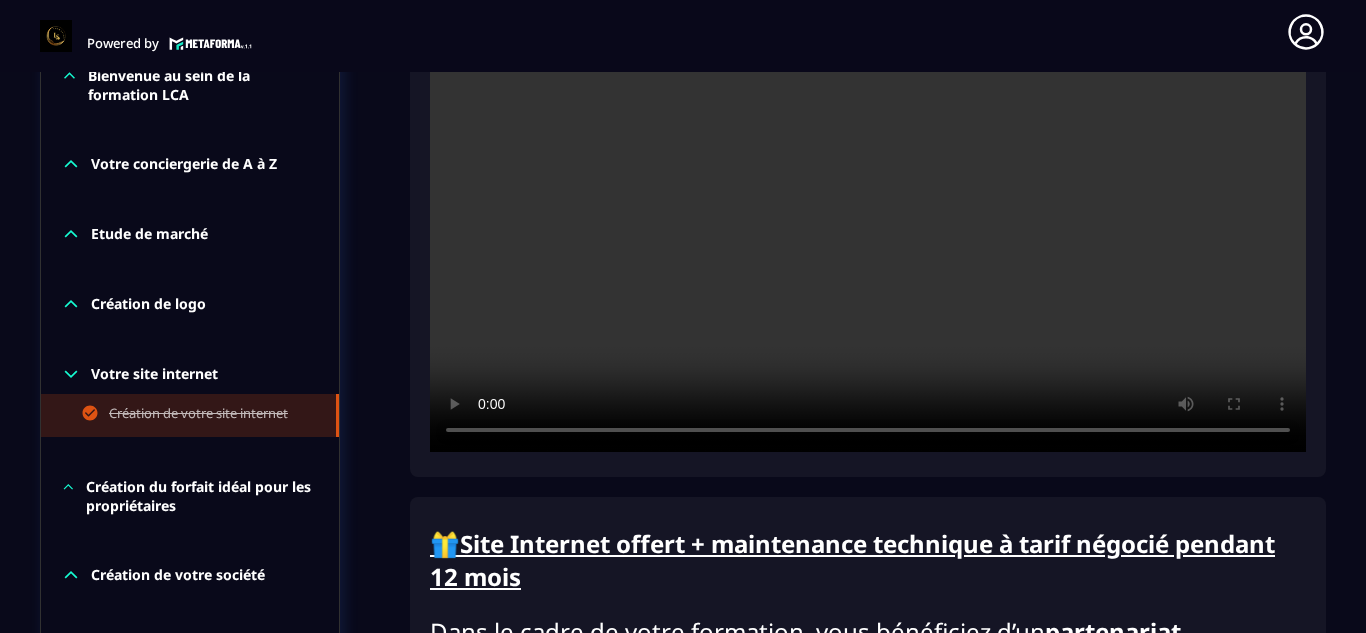 click on "Etude de marché" at bounding box center [149, 234] 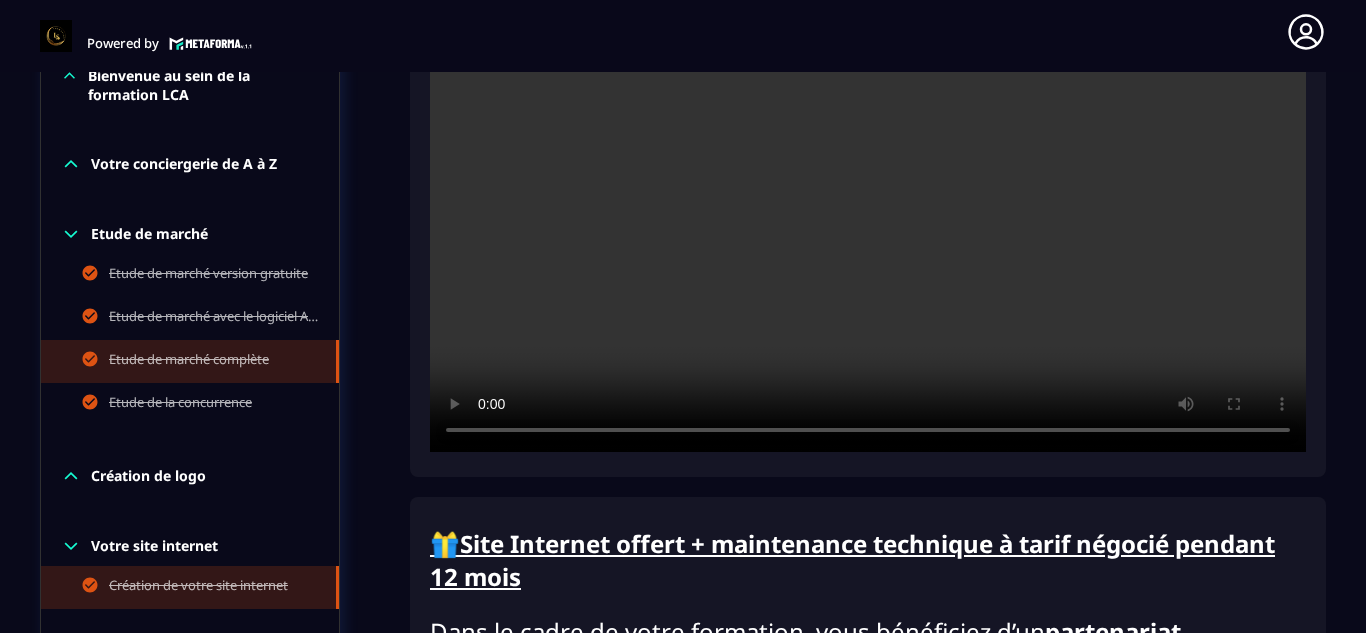 click on "Etude de marché complète" at bounding box center (189, 361) 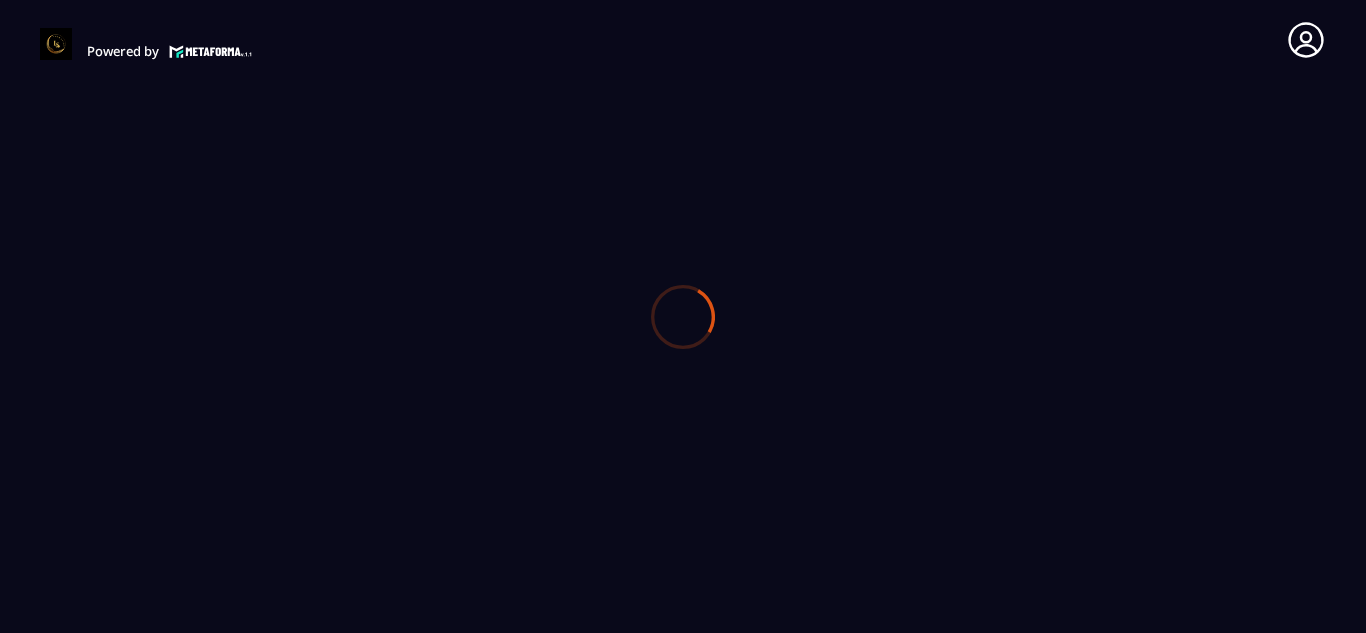 scroll, scrollTop: 0, scrollLeft: 0, axis: both 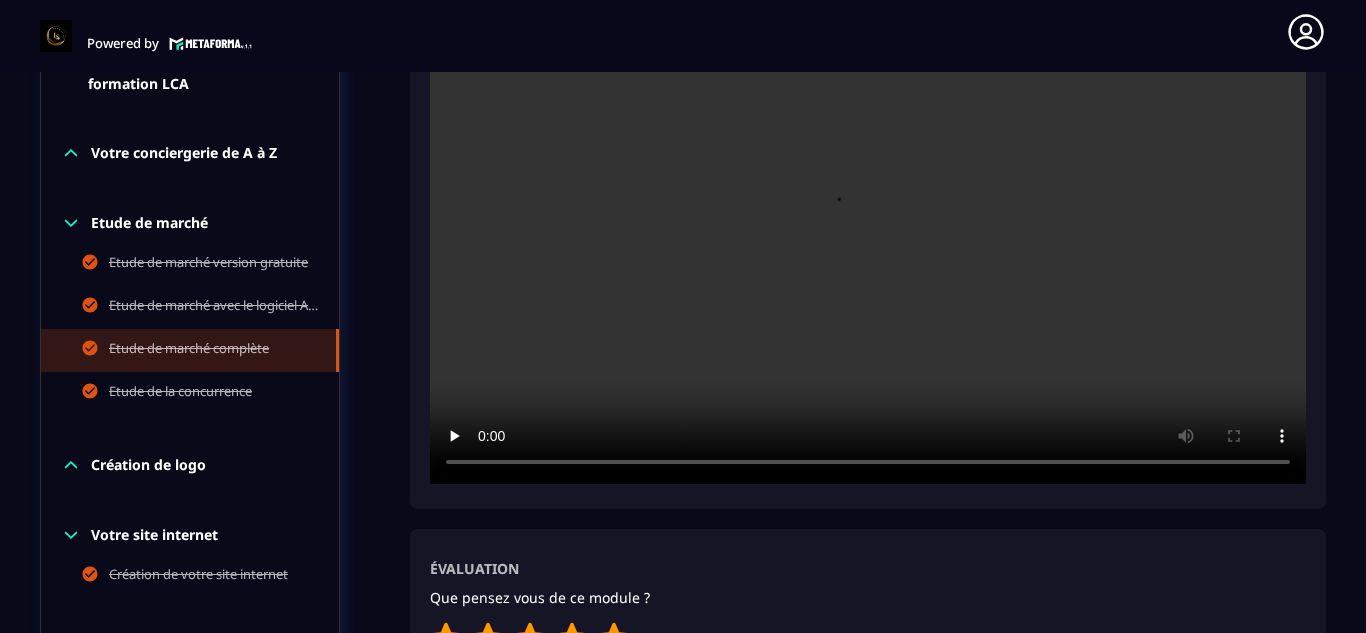 type 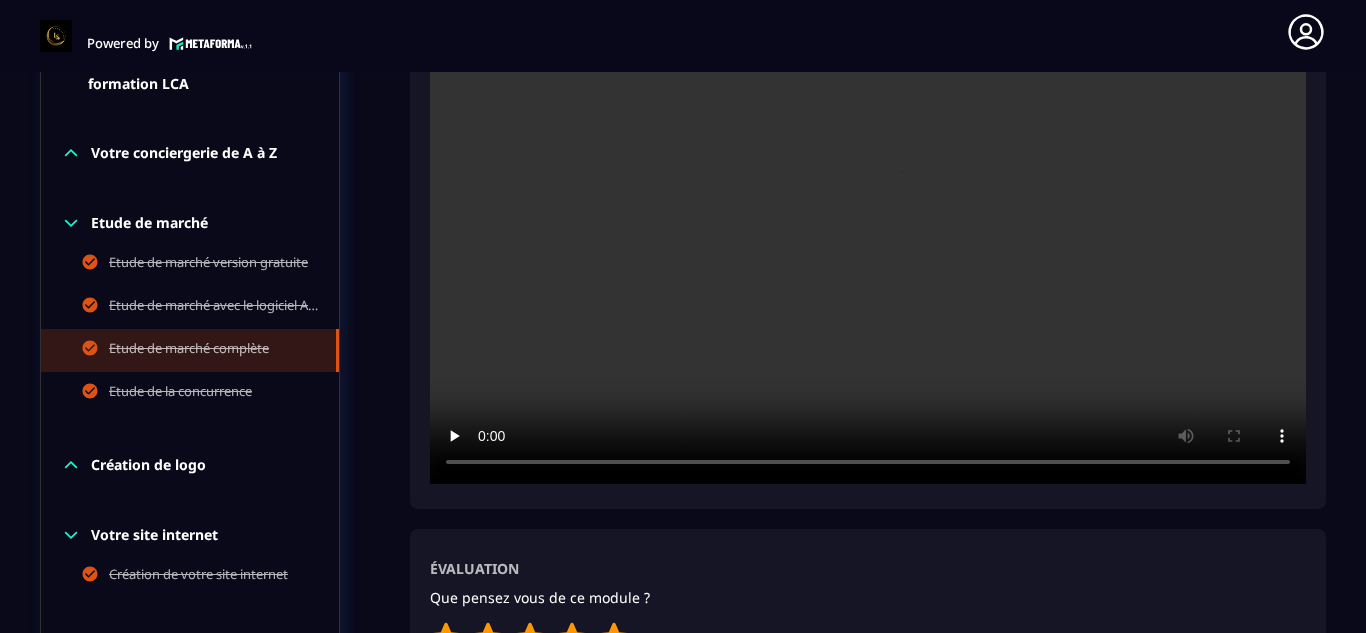 click at bounding box center [868, 192] 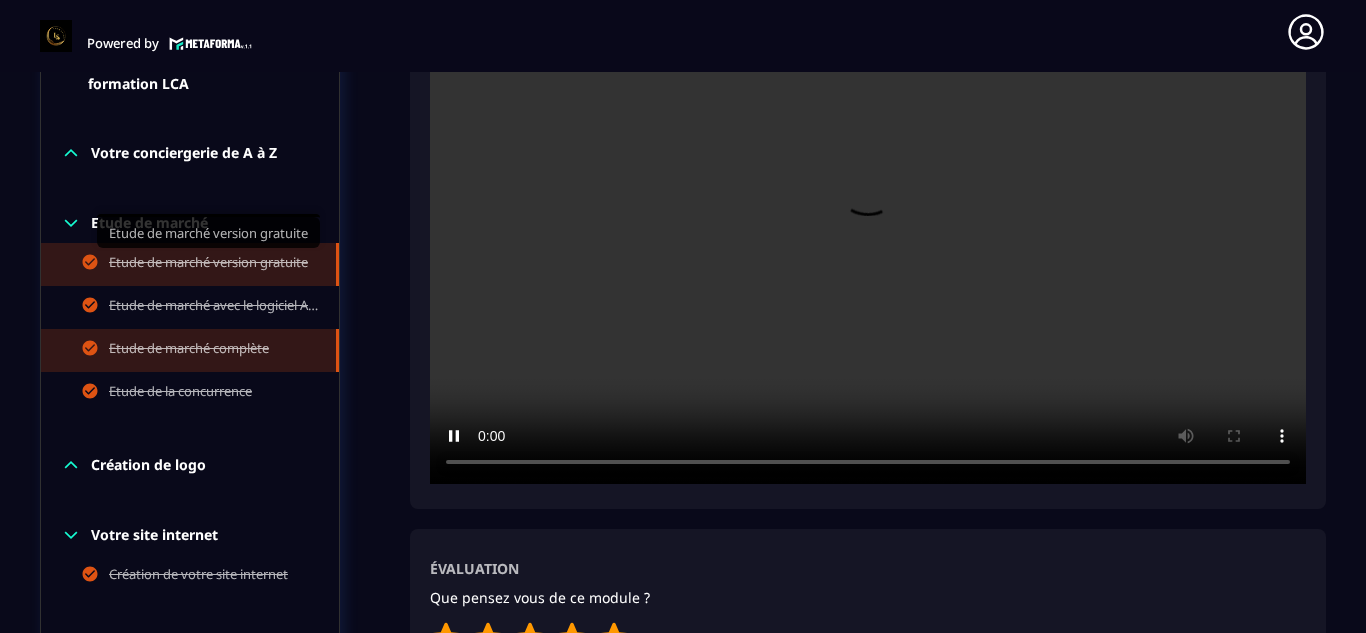 click on "Etude de marché version gratuite" at bounding box center [208, 264] 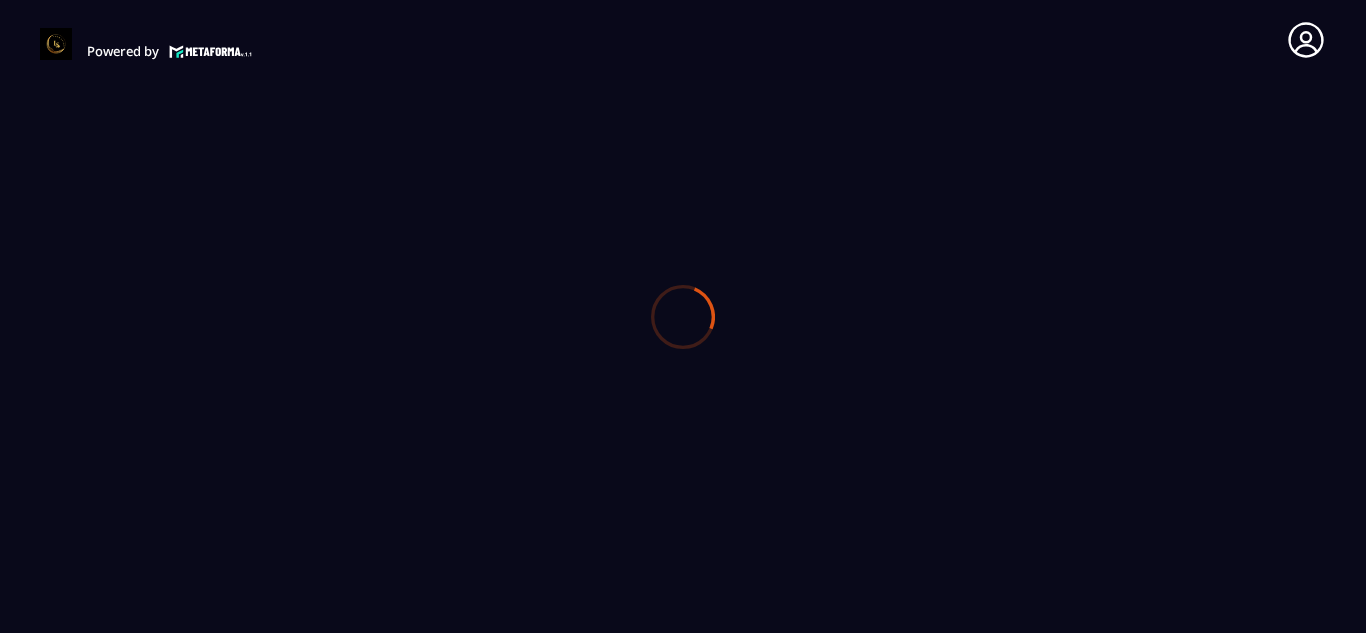 scroll, scrollTop: 0, scrollLeft: 0, axis: both 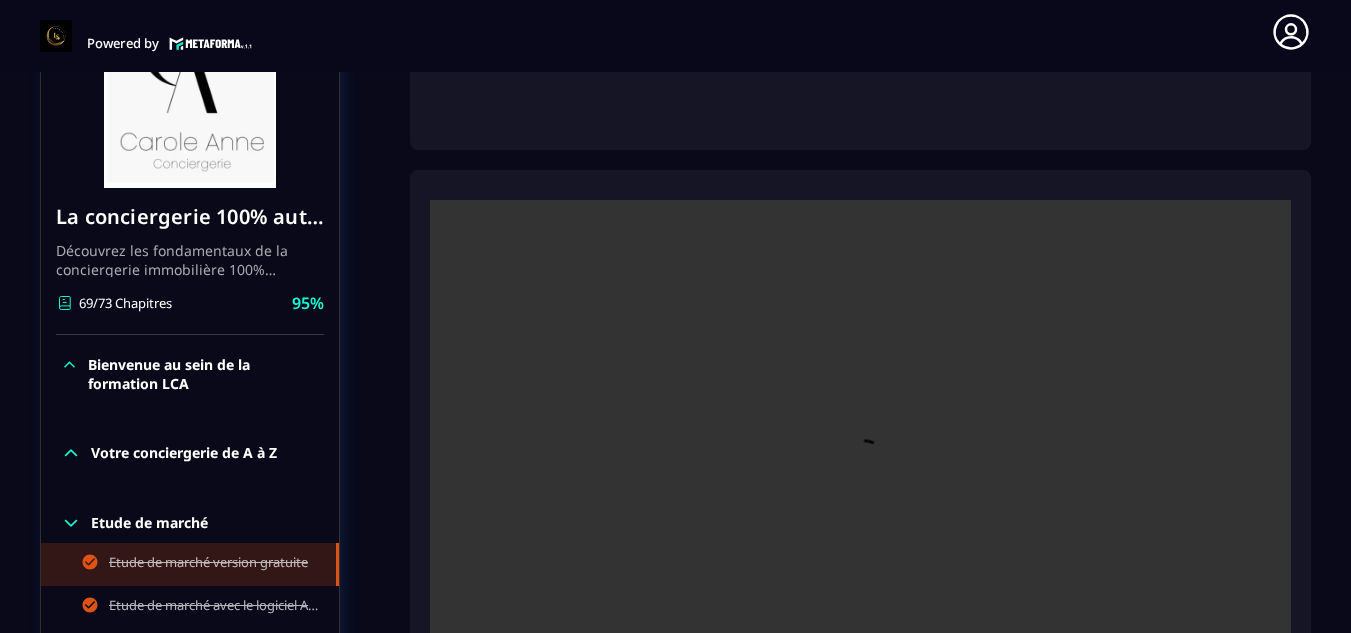 click at bounding box center (860, 487) 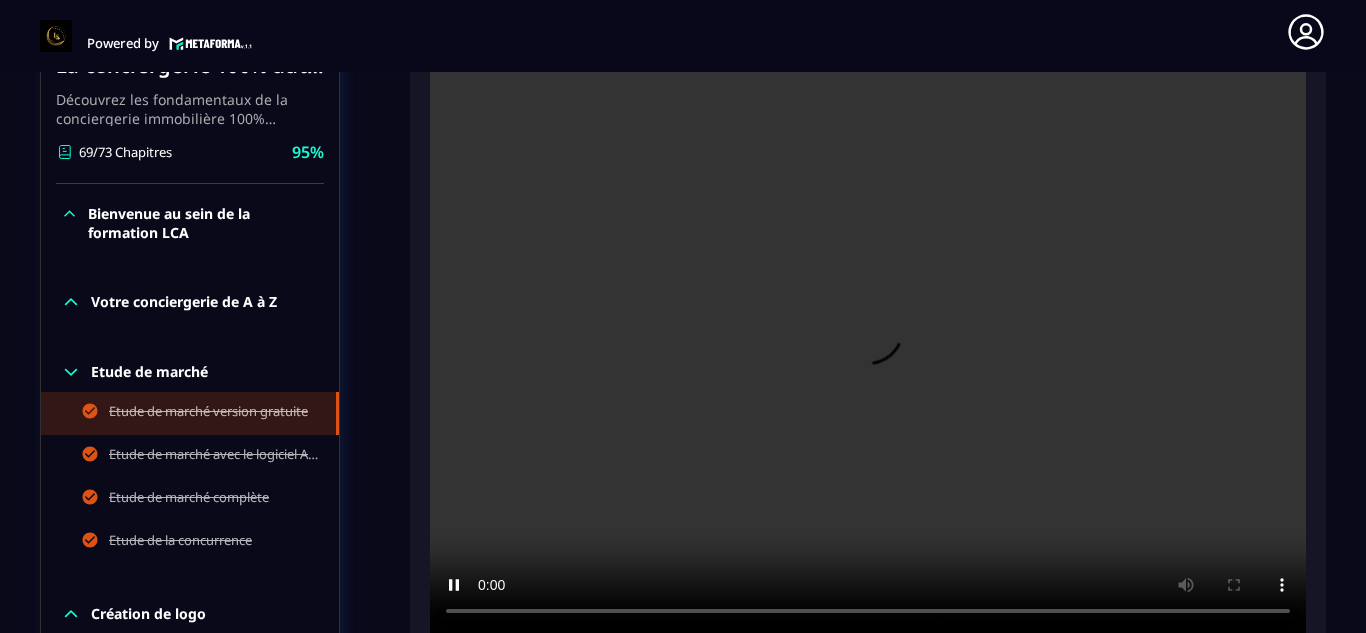 scroll, scrollTop: 511, scrollLeft: 0, axis: vertical 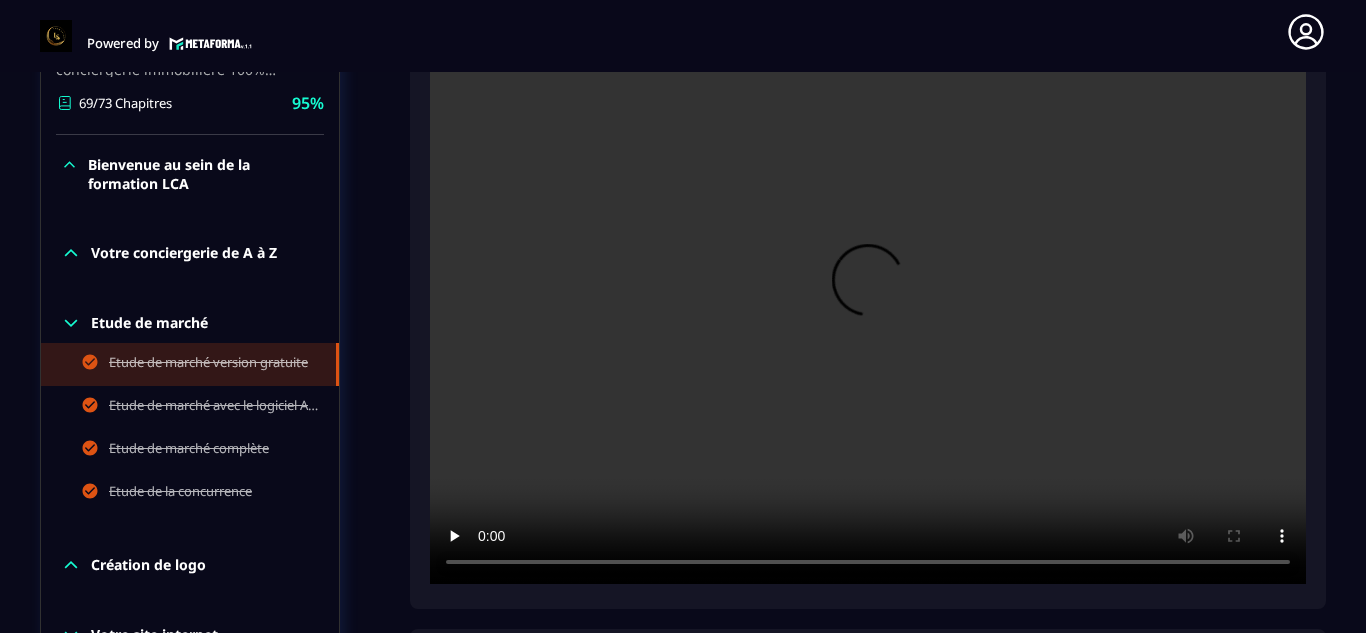 type 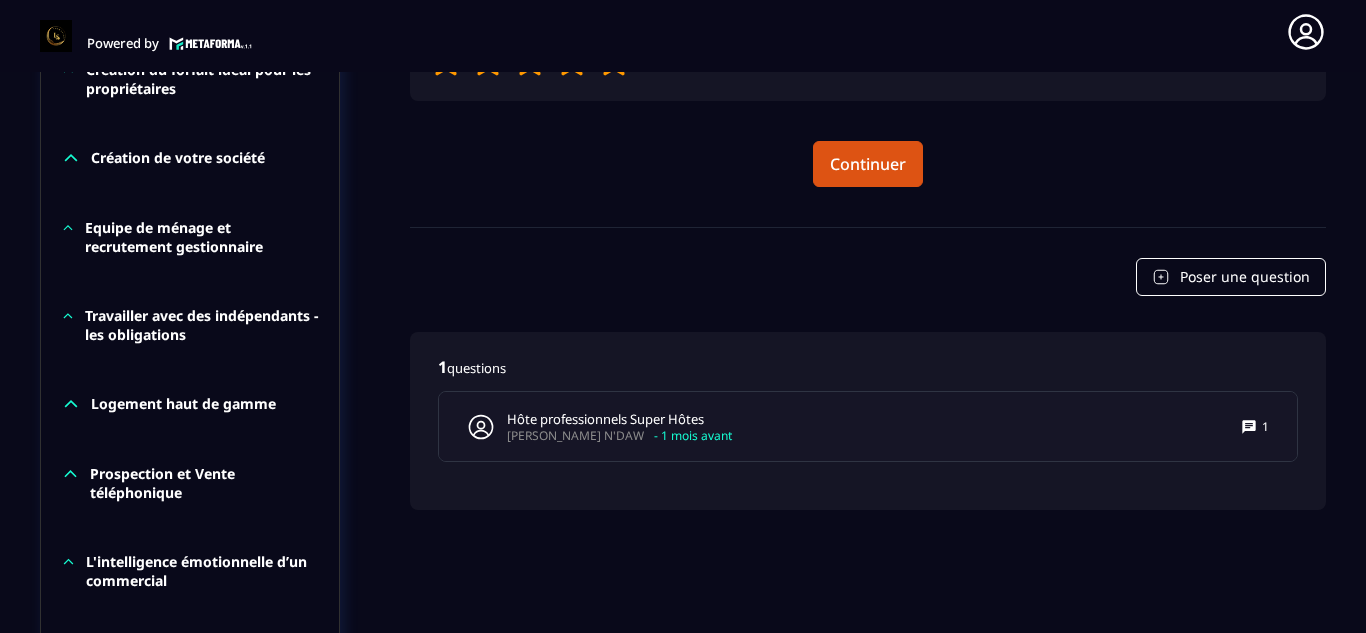 scroll, scrollTop: 1211, scrollLeft: 0, axis: vertical 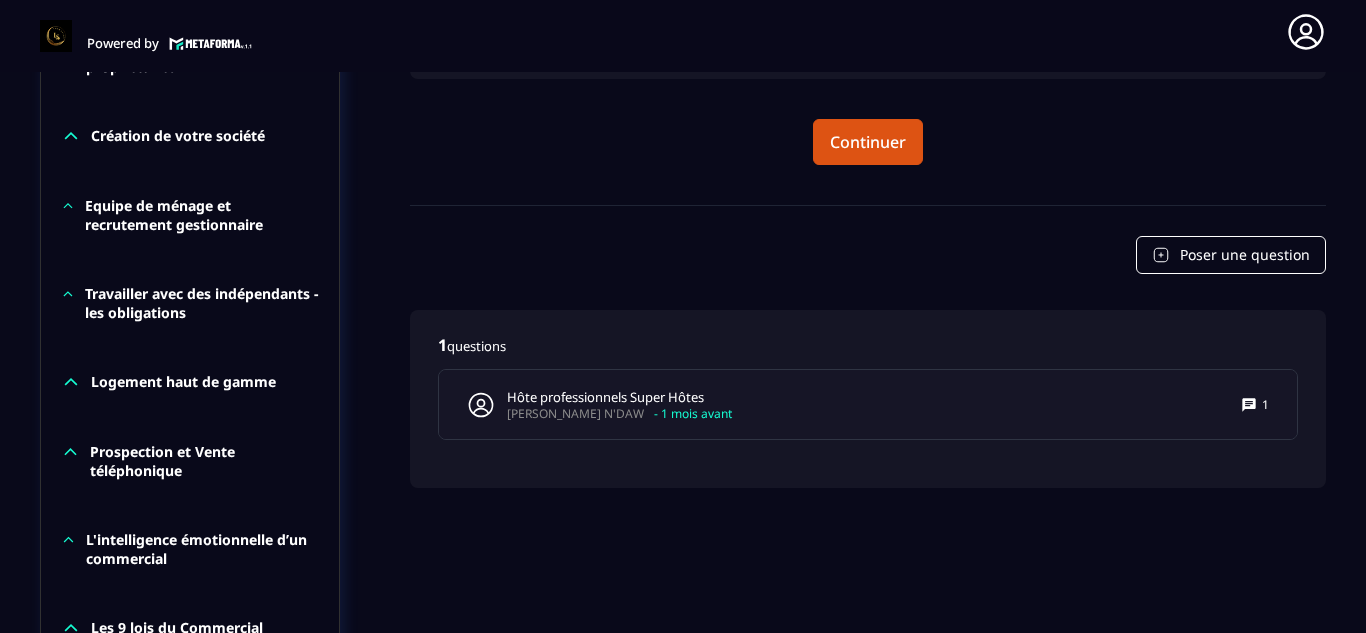click on "Logement haut de gamme" at bounding box center (183, 382) 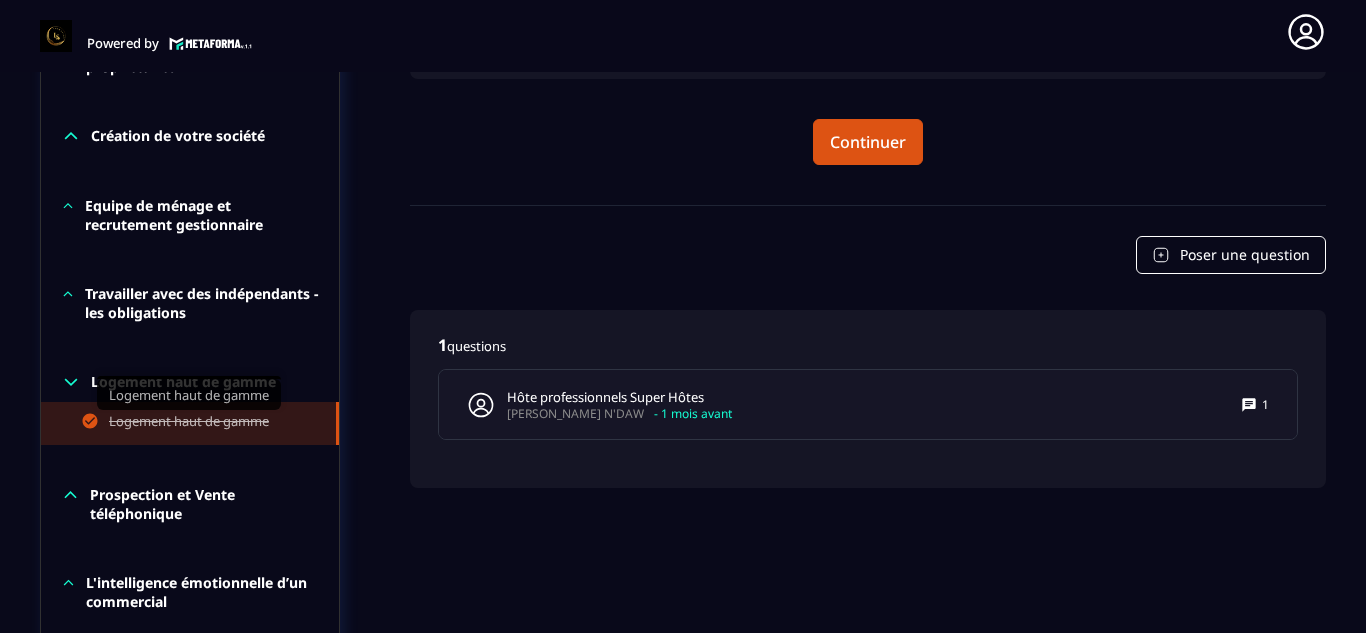 click on "Logement haut de gamme" at bounding box center [189, 423] 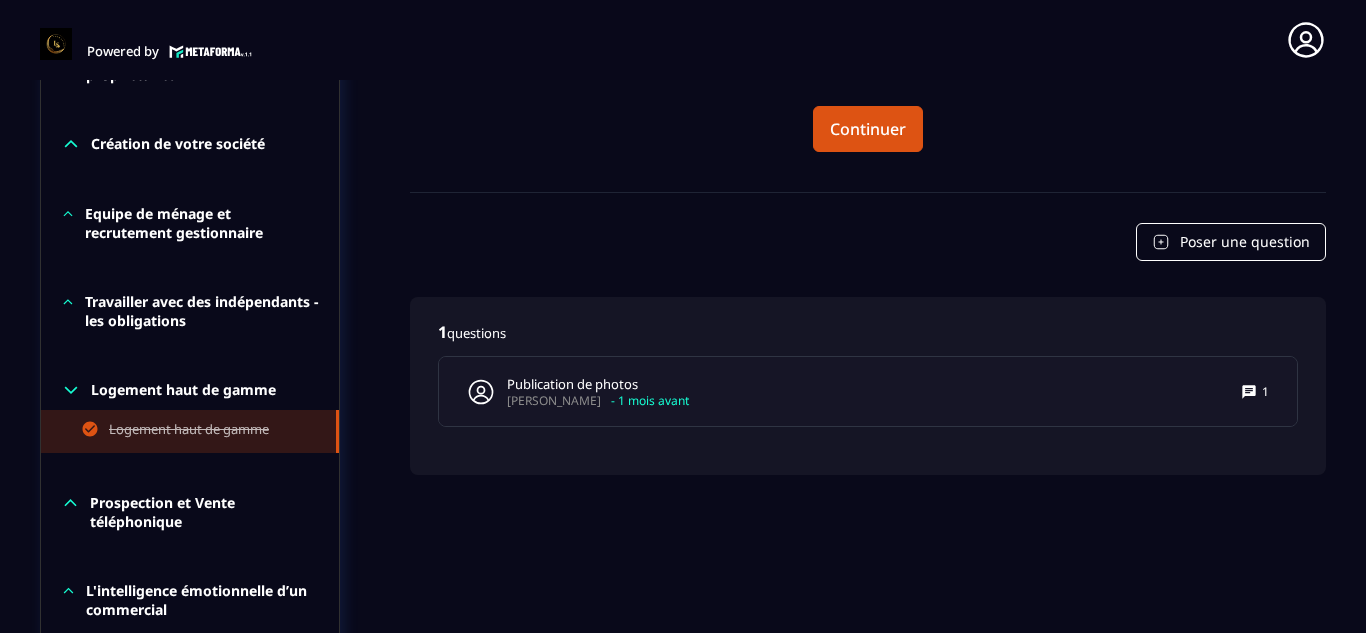 scroll, scrollTop: 1137, scrollLeft: 0, axis: vertical 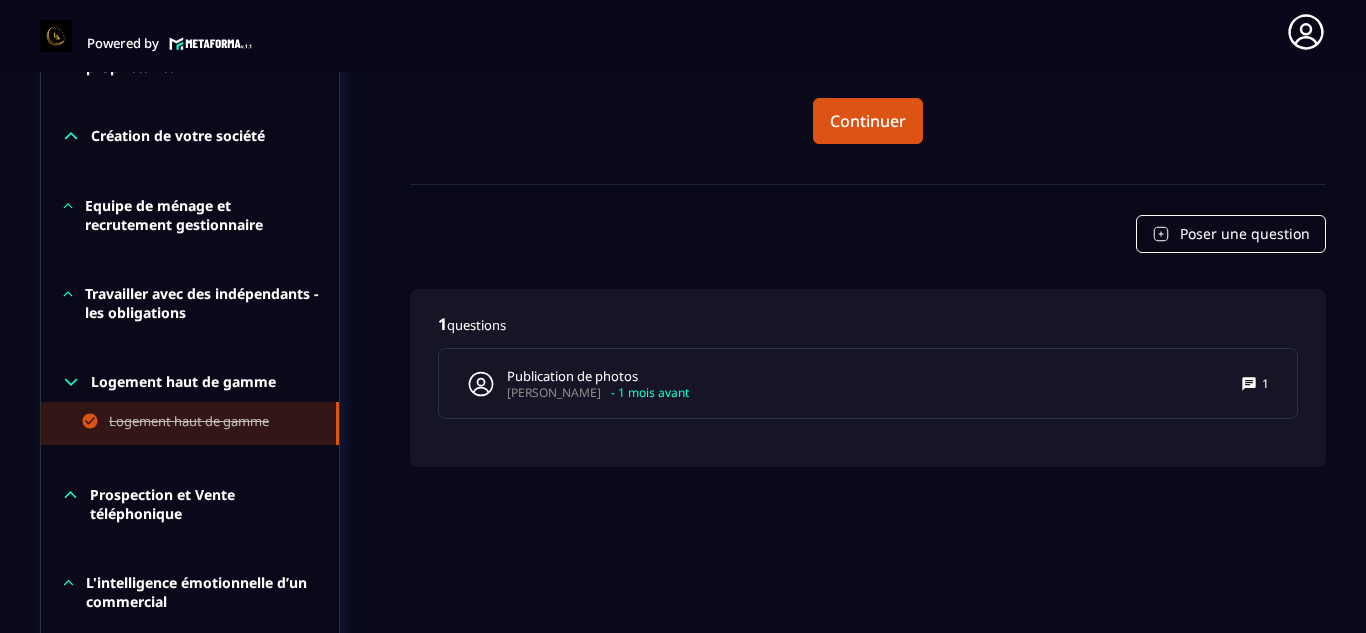 click on "Travailler avec des indépendants - les obligations" at bounding box center [202, 303] 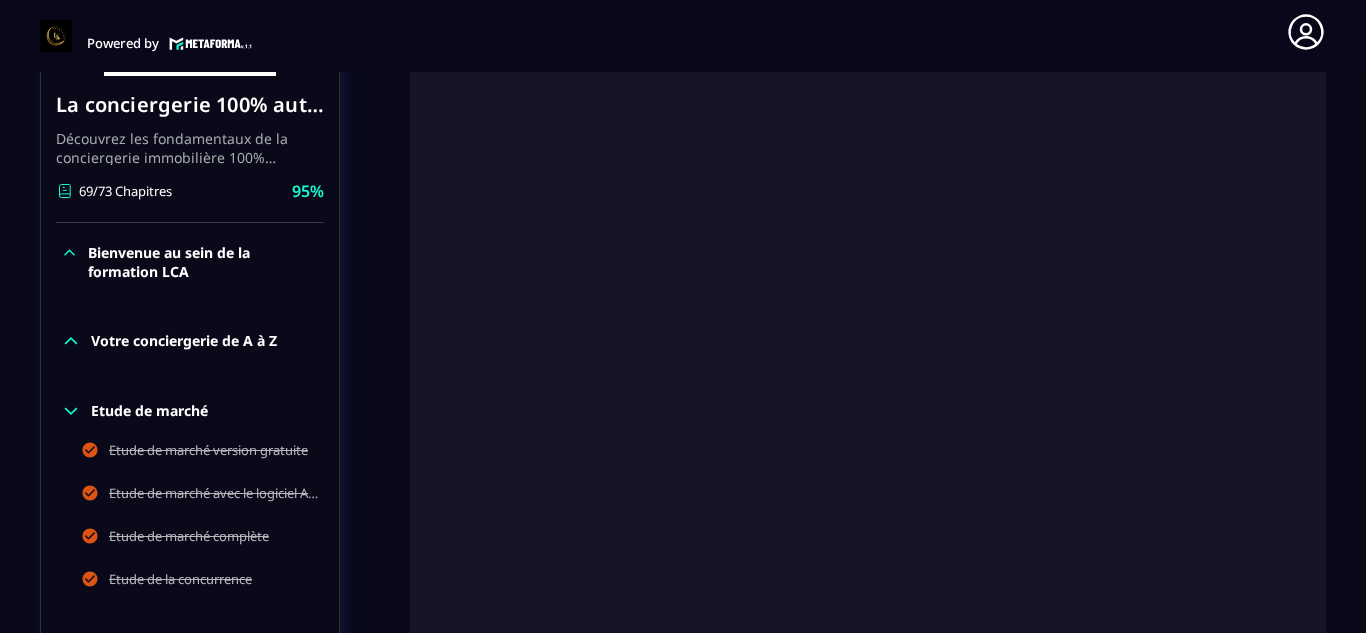 scroll, scrollTop: 411, scrollLeft: 0, axis: vertical 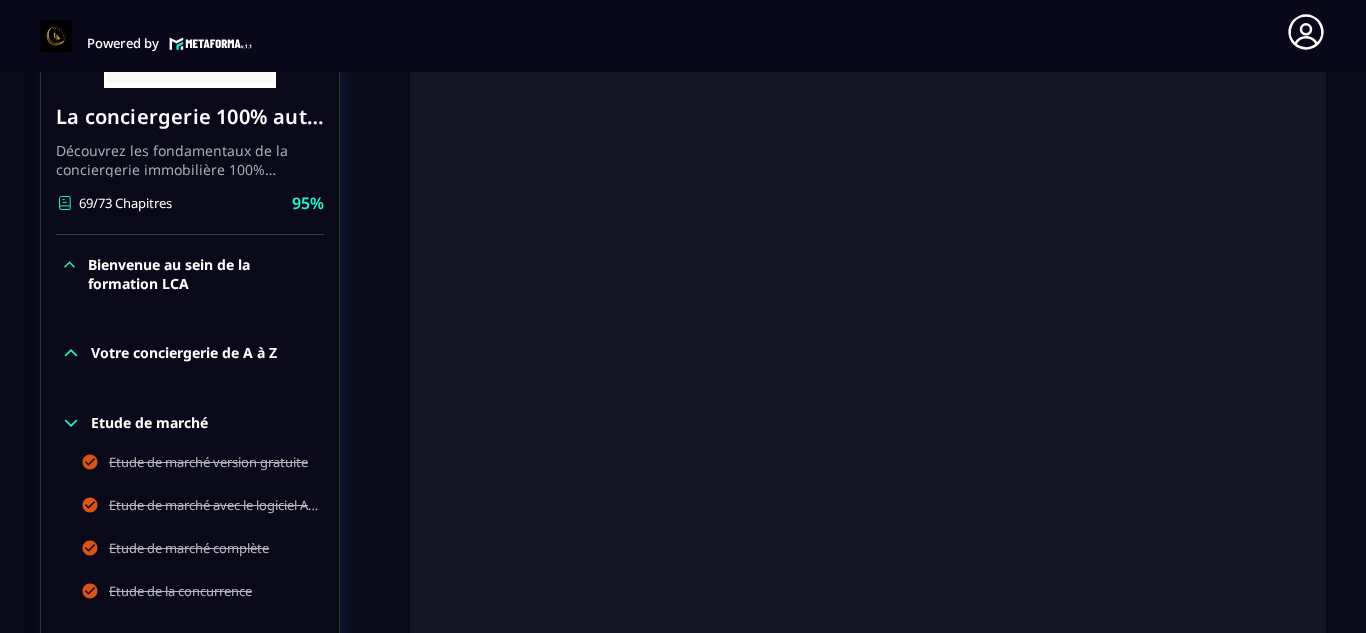 click on "Votre conciergerie de A à Z" at bounding box center [184, 353] 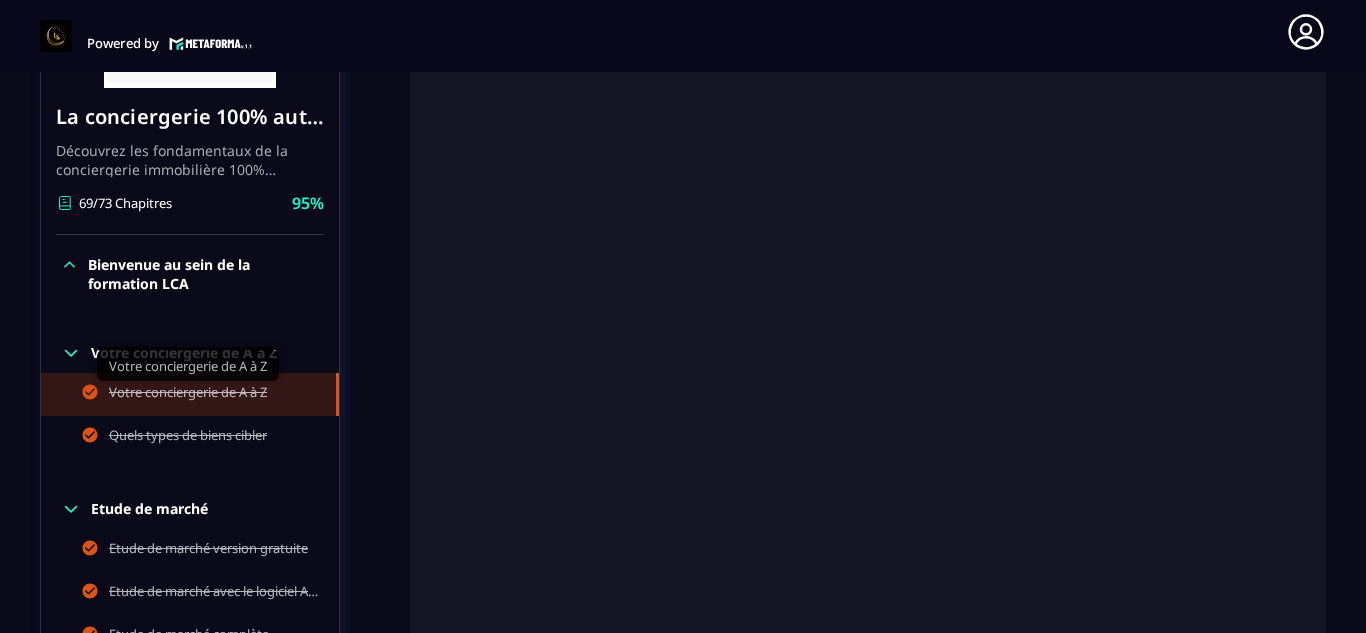 click on "Votre conciergerie de A à Z" at bounding box center (188, 394) 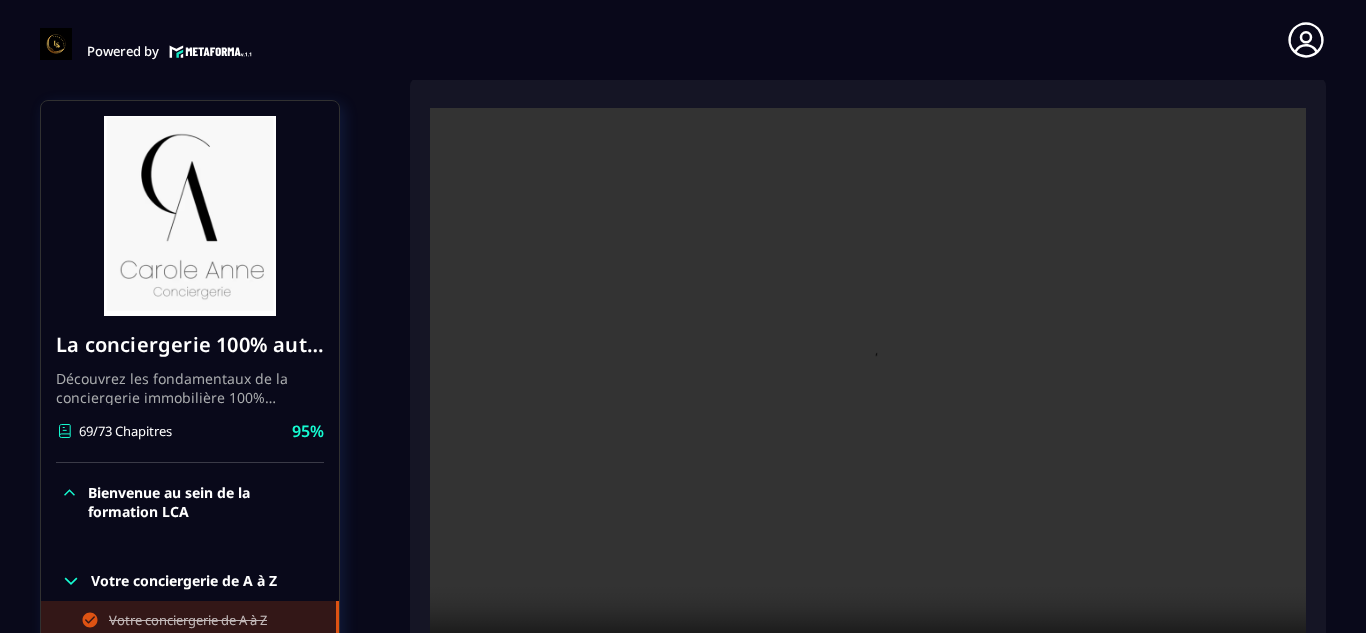 scroll, scrollTop: 8, scrollLeft: 0, axis: vertical 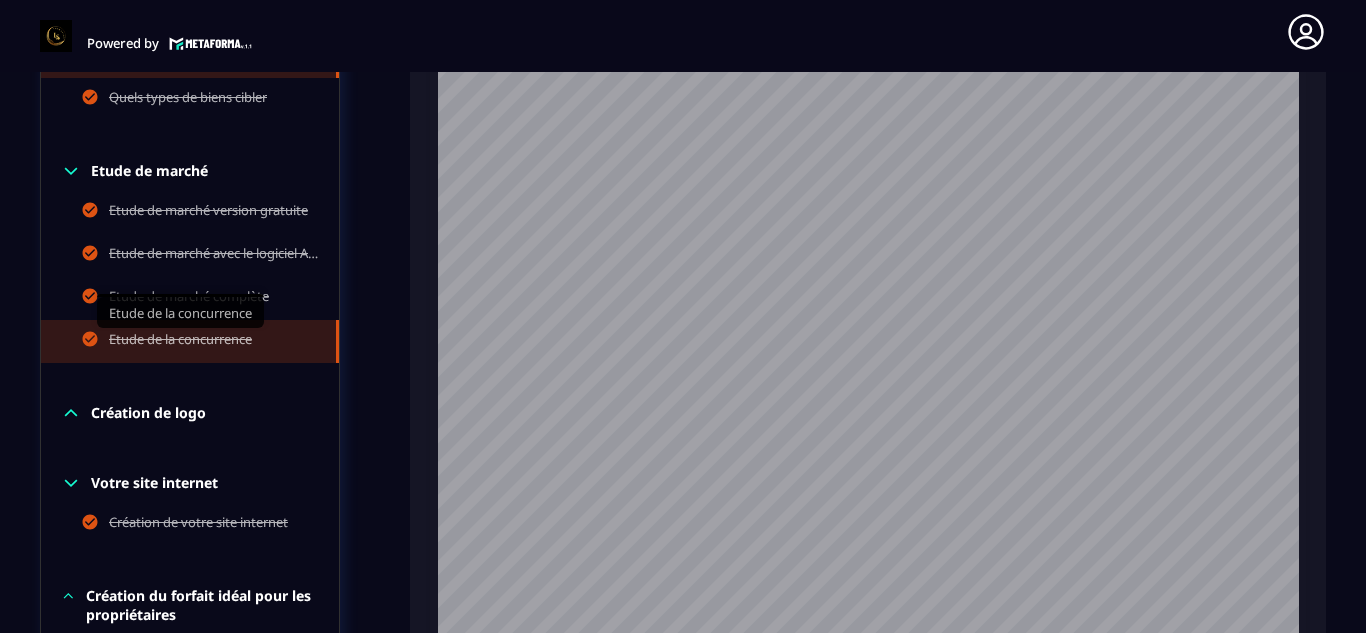 click on "Etude de la concurrence" at bounding box center [180, 341] 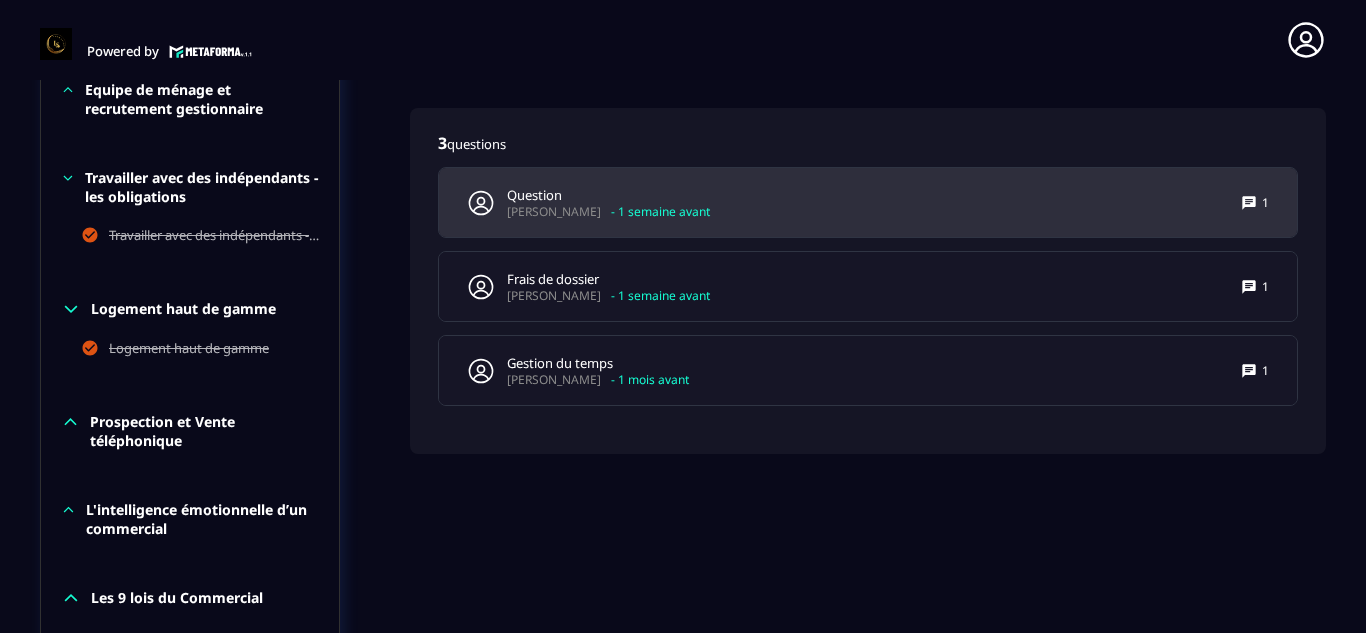 scroll, scrollTop: 1252, scrollLeft: 0, axis: vertical 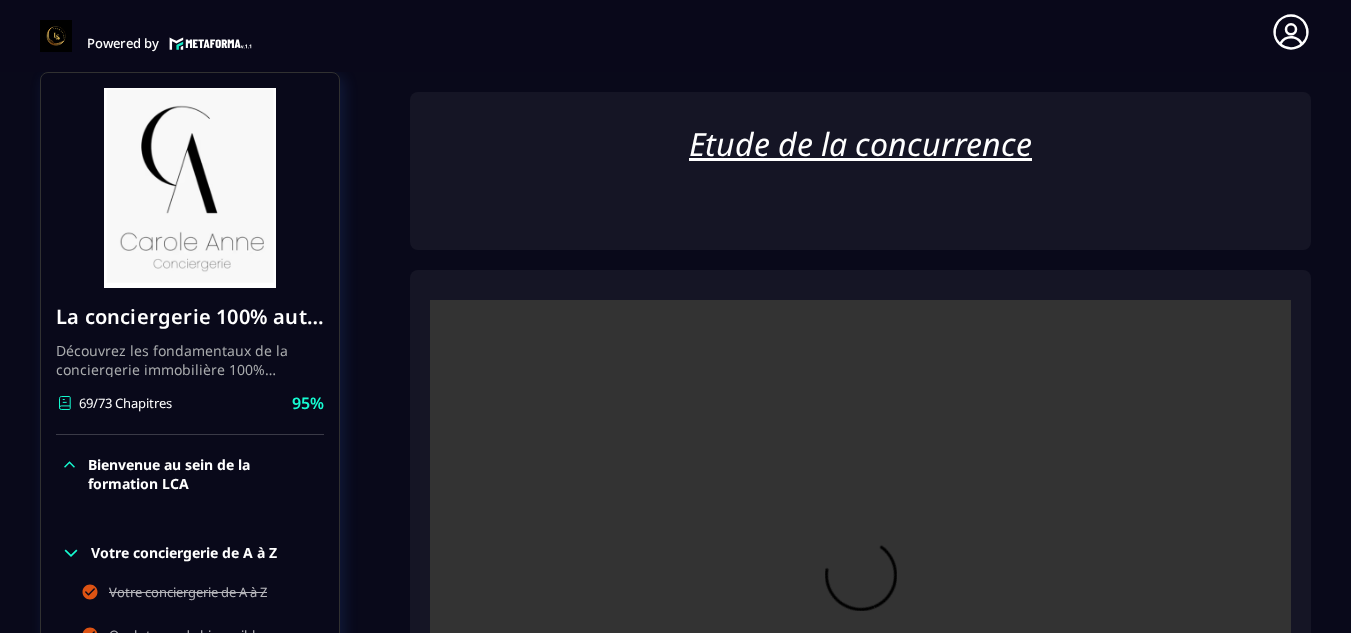 click at bounding box center [860, 587] 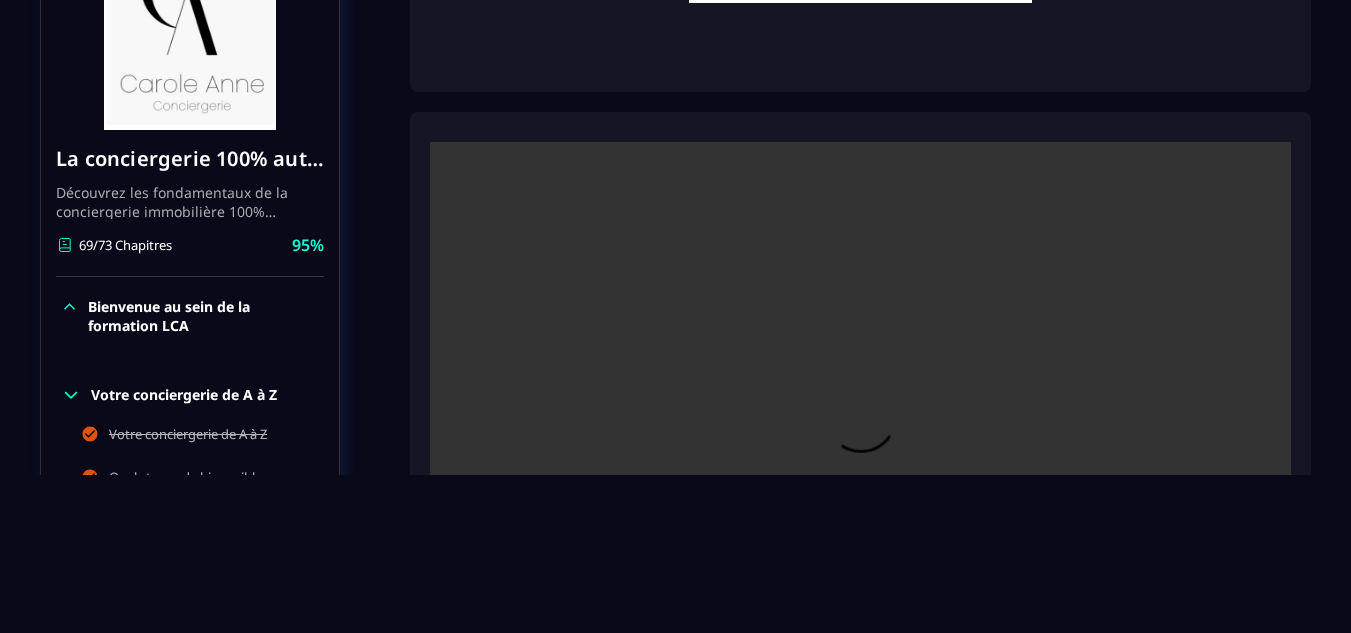 scroll, scrollTop: 187, scrollLeft: 0, axis: vertical 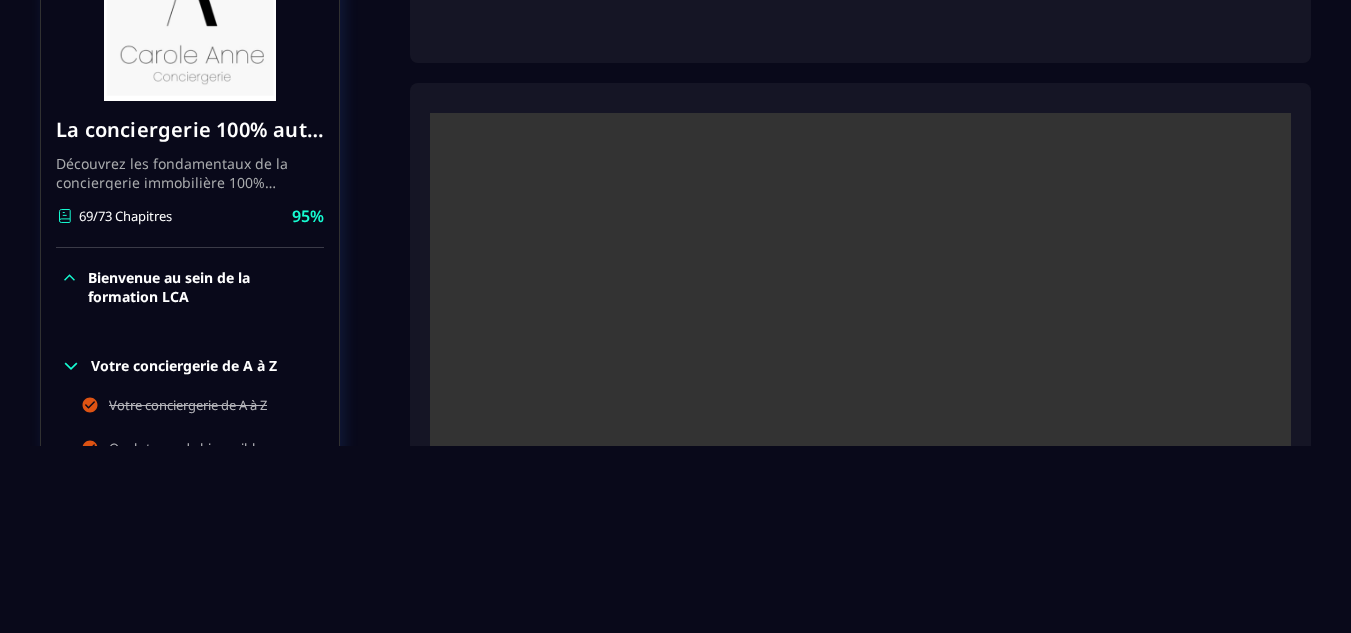 click at bounding box center [860, 400] 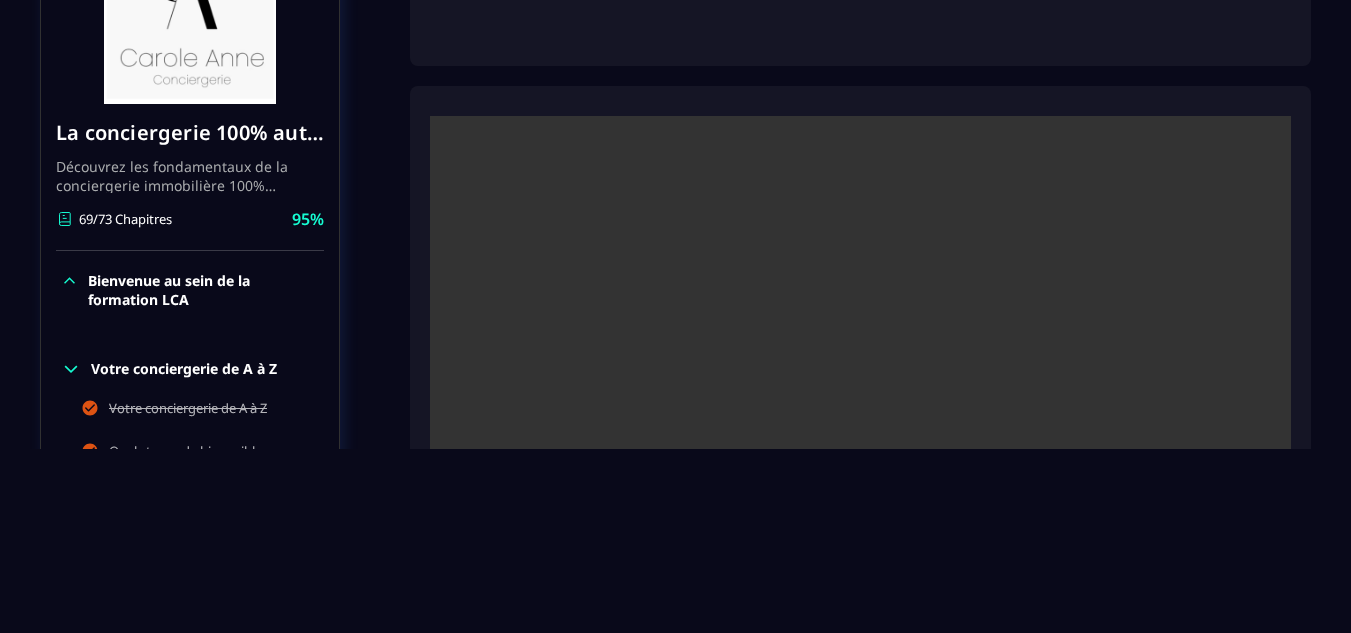 scroll, scrollTop: 147, scrollLeft: 0, axis: vertical 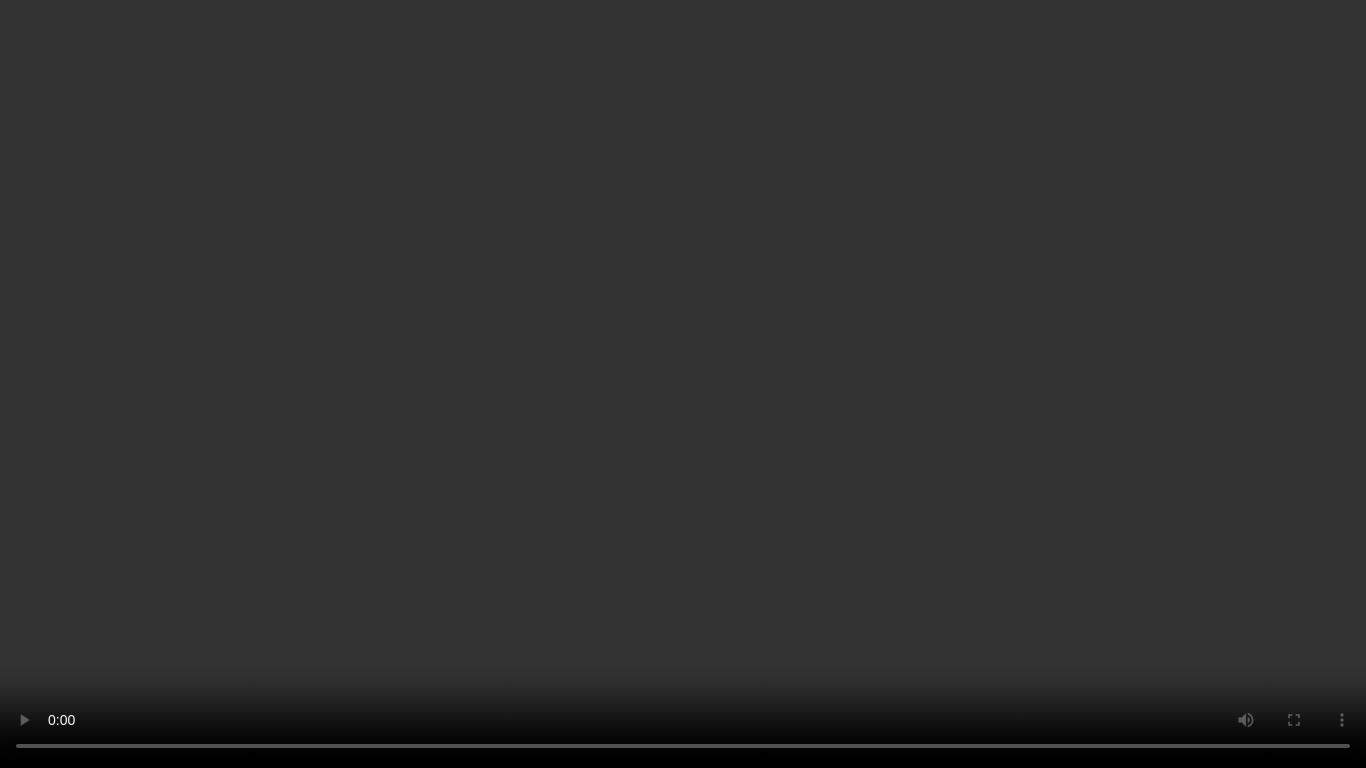 click at bounding box center [683, 384] 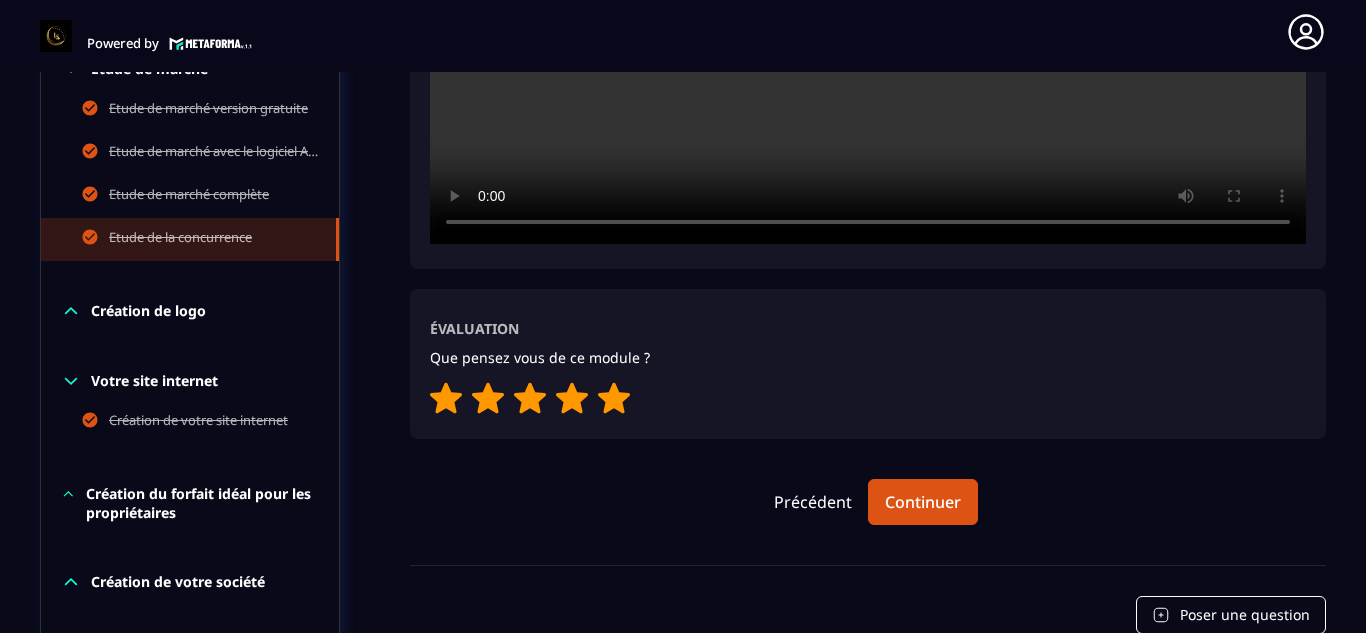 click on "Formations Questions Communauté Événements Formations / La conciergerie 100% automatisée / Etude de la concurrence La conciergerie 100% automatisée Découvrez les fondamentaux de la conciergerie immobilière 100% automatisée.
Cette formation est conçue pour vous permettre de lancer et maîtriser votre activité de conciergerie en toute simplicité.
Vous apprendrez :
✅ Les bases essentielles de la conciergerie pour démarrer sereinement.
✅ Les outils incontournables pour gérer vos clients et vos biens de manière efficace.
✅ L'automatisation des tâches répétitives pour gagner un maximum de temps au quotidien.
Objectif : Vous fournir toutes les clés pour créer une activité rentable et automatisée, tout en gardant du temps pour vous. 69/73 Chapitres 95%  Bienvenue au sein de la formation LCA Votre conciergerie de A à Z Votre conciergerie de A à Z Quels types de biens cibler Etude de marché Etude de marché version gratuite Etude de marché avec le logiciel Airdna version payante" 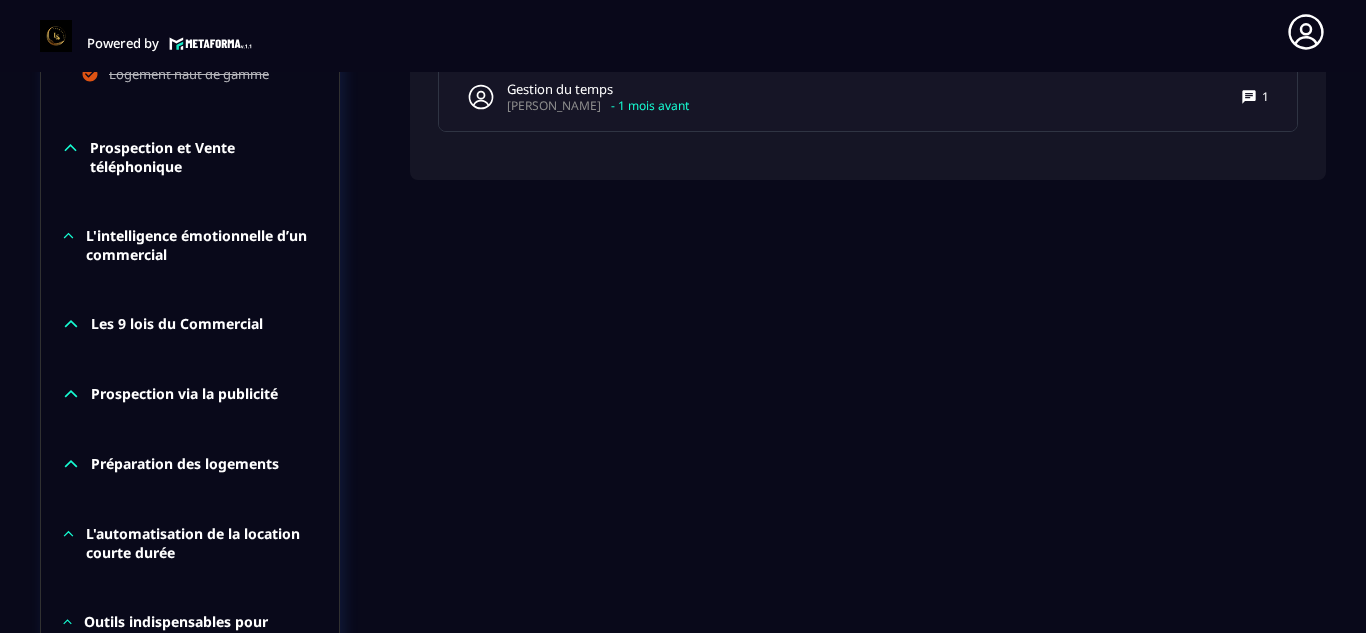 scroll, scrollTop: 1760, scrollLeft: 0, axis: vertical 